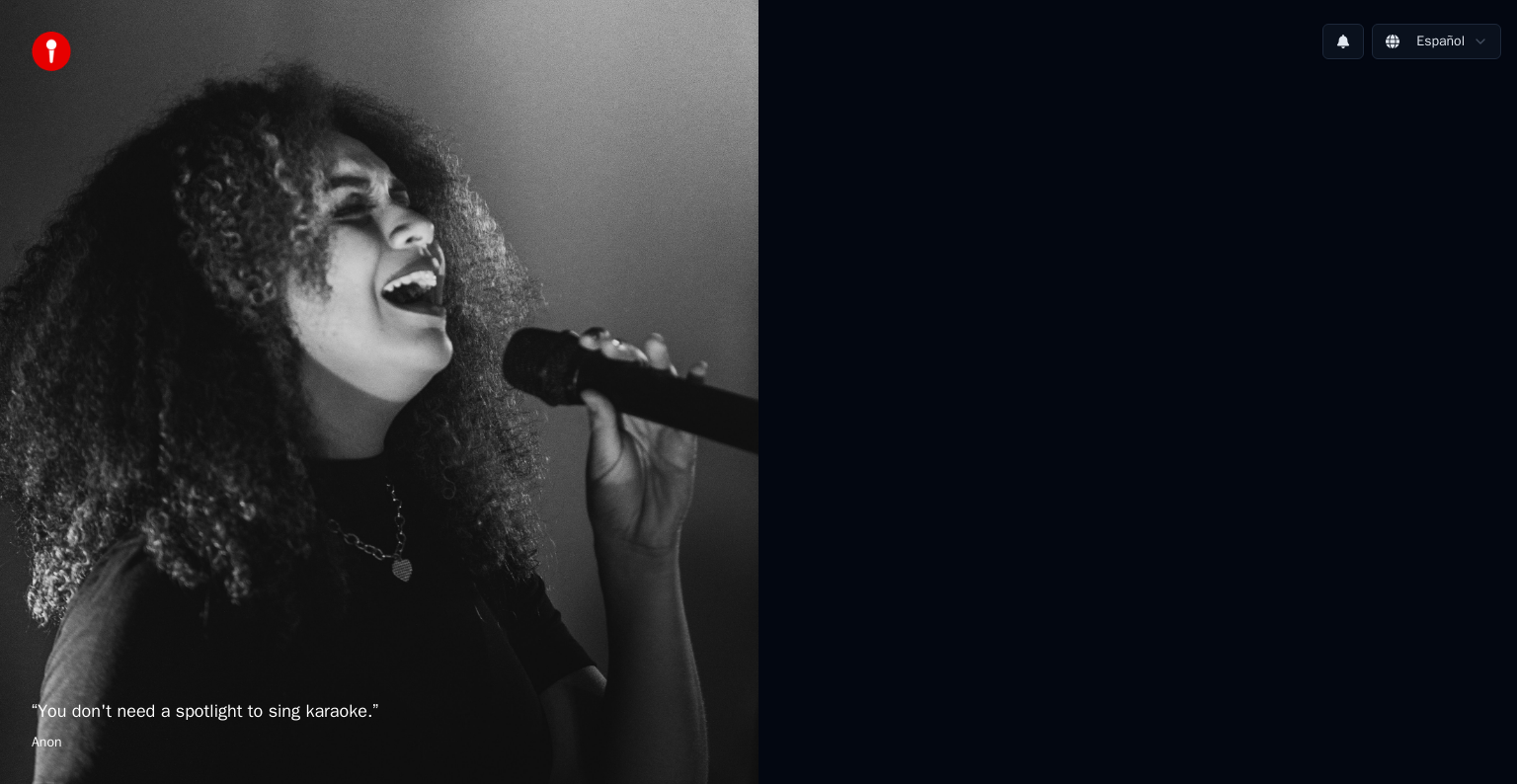 scroll, scrollTop: 0, scrollLeft: 0, axis: both 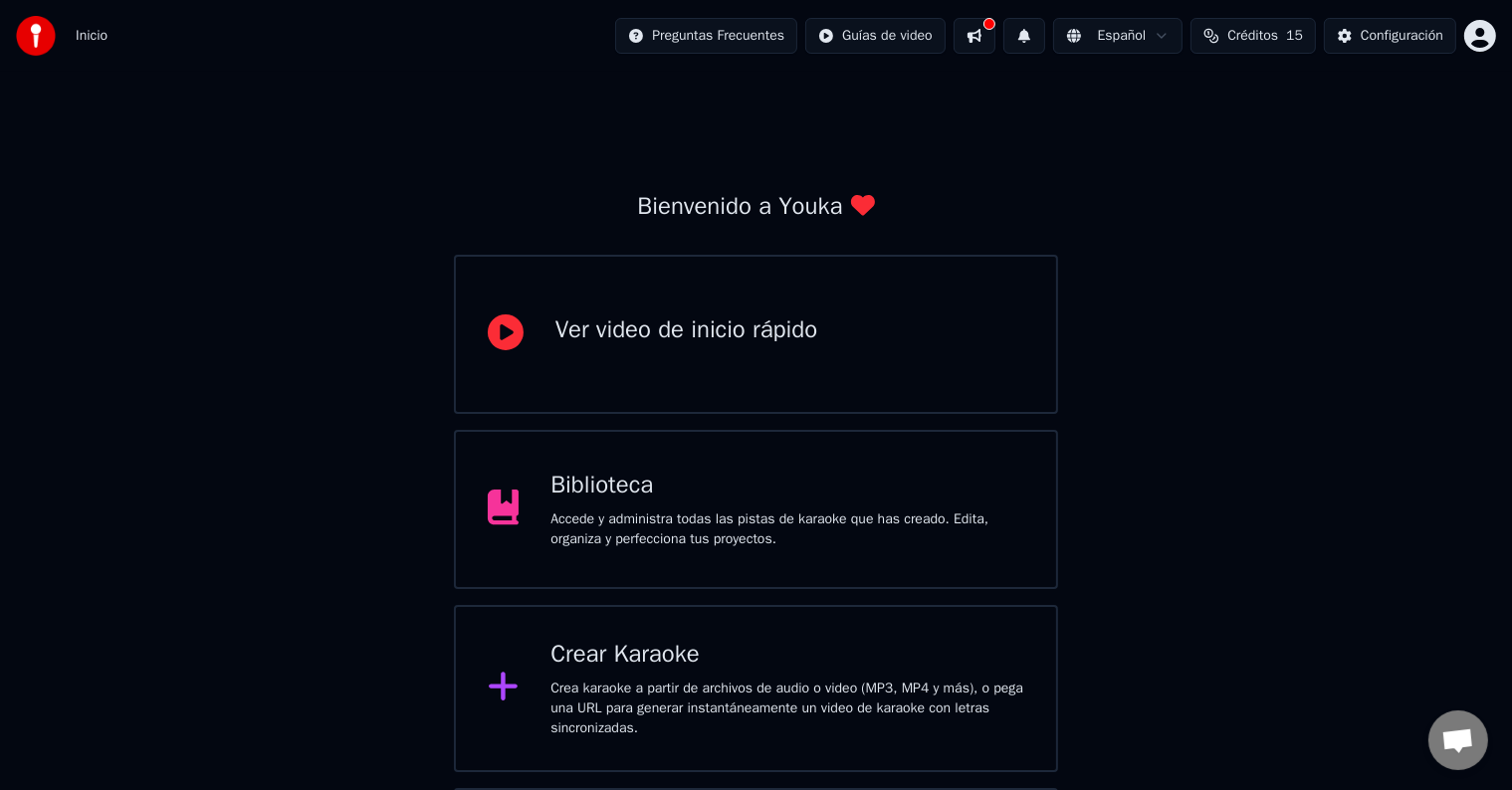 click on "Crear Karaoke" at bounding box center (787, 655) 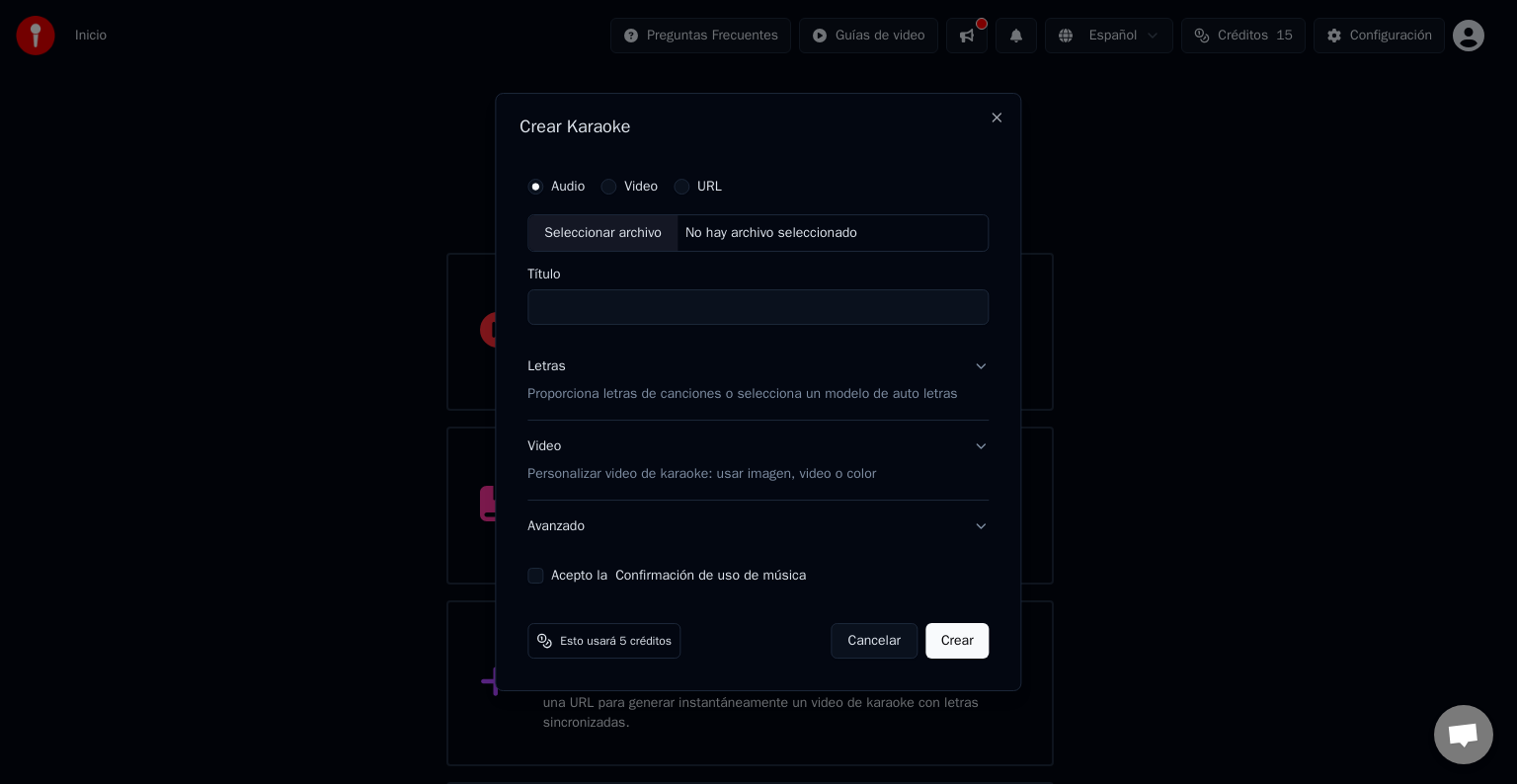 click on "URL" at bounding box center [681, 187] 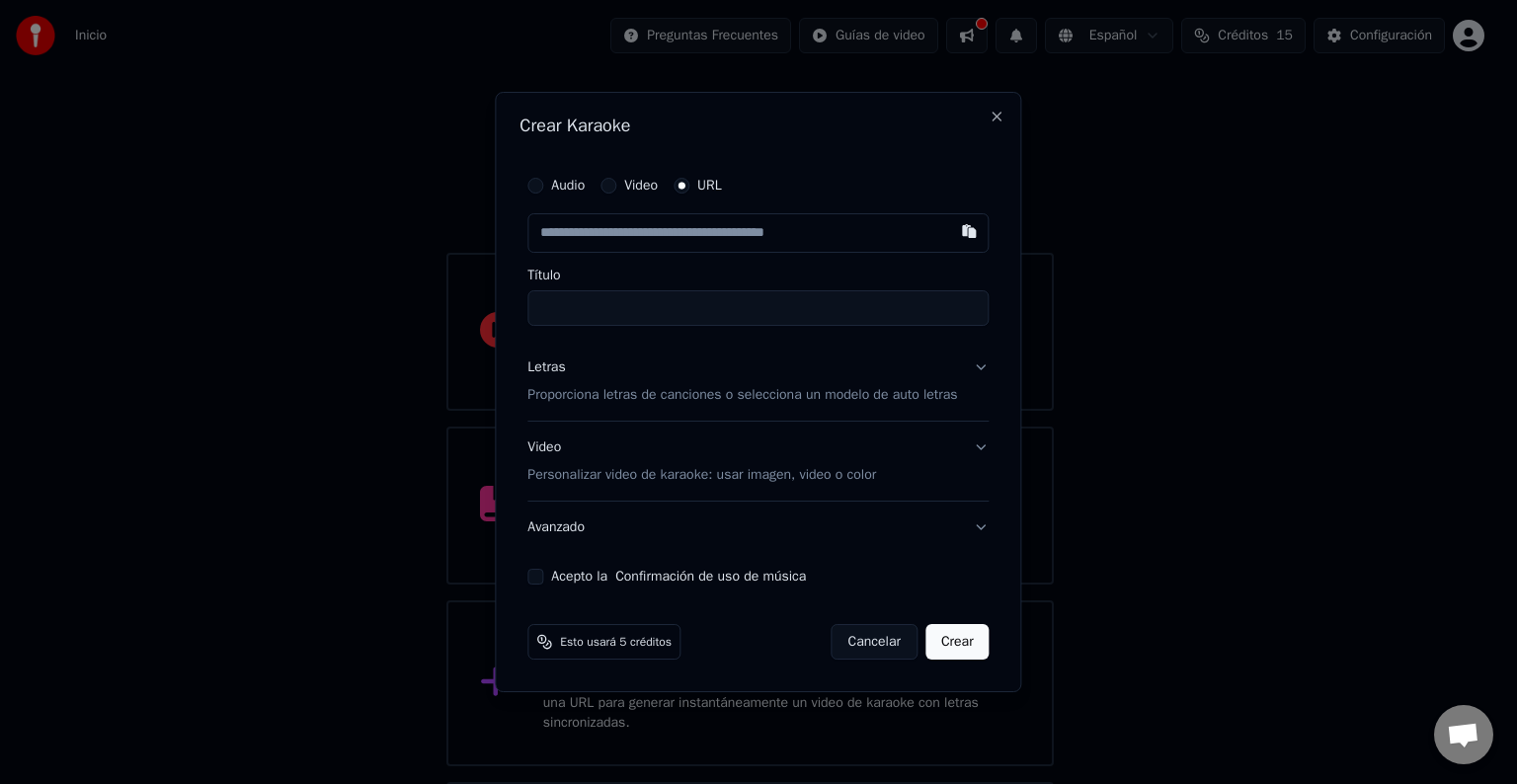 click at bounding box center [758, 233] 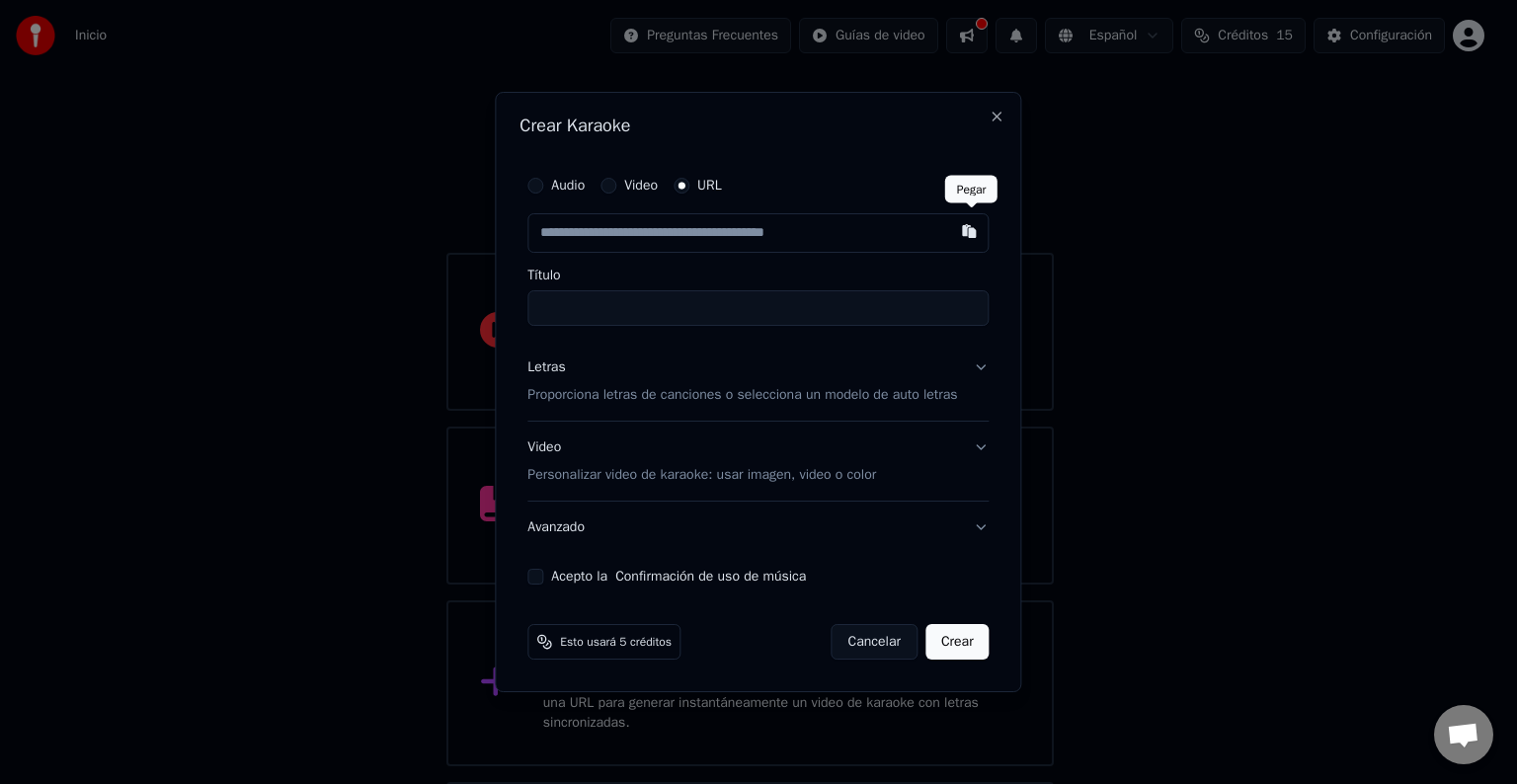 click at bounding box center (970, 231) 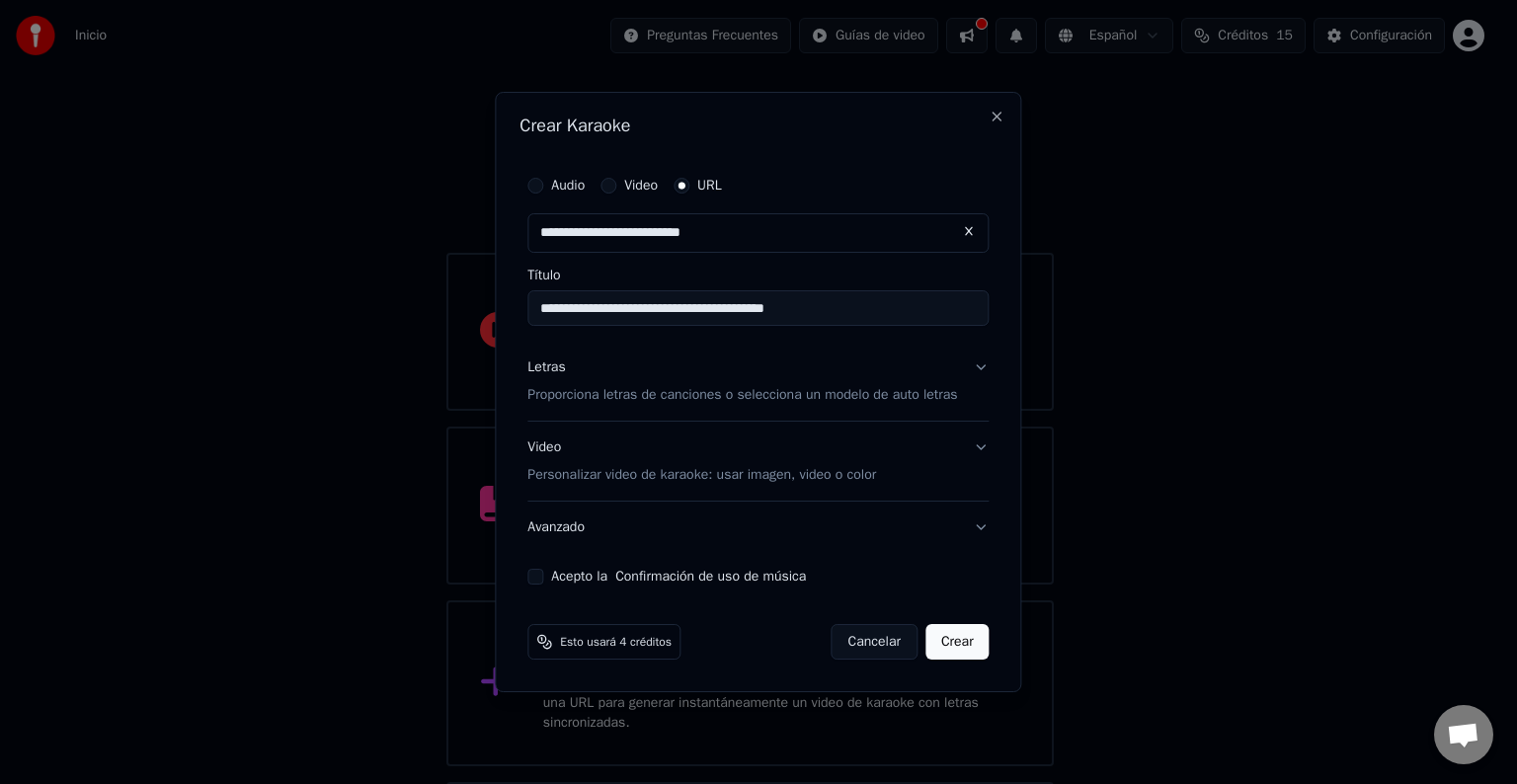 type on "**********" 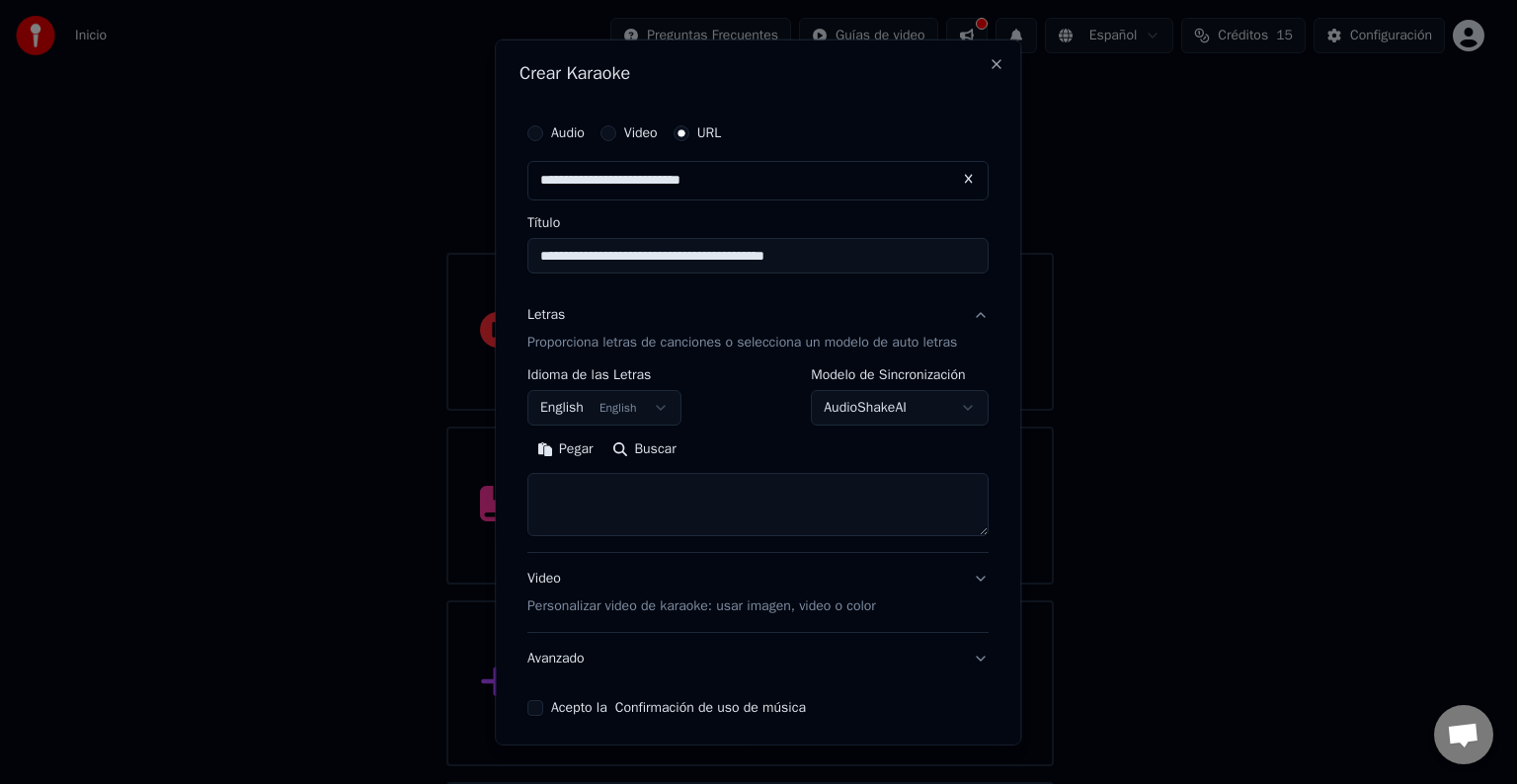 click on "English English" at bounding box center [604, 408] 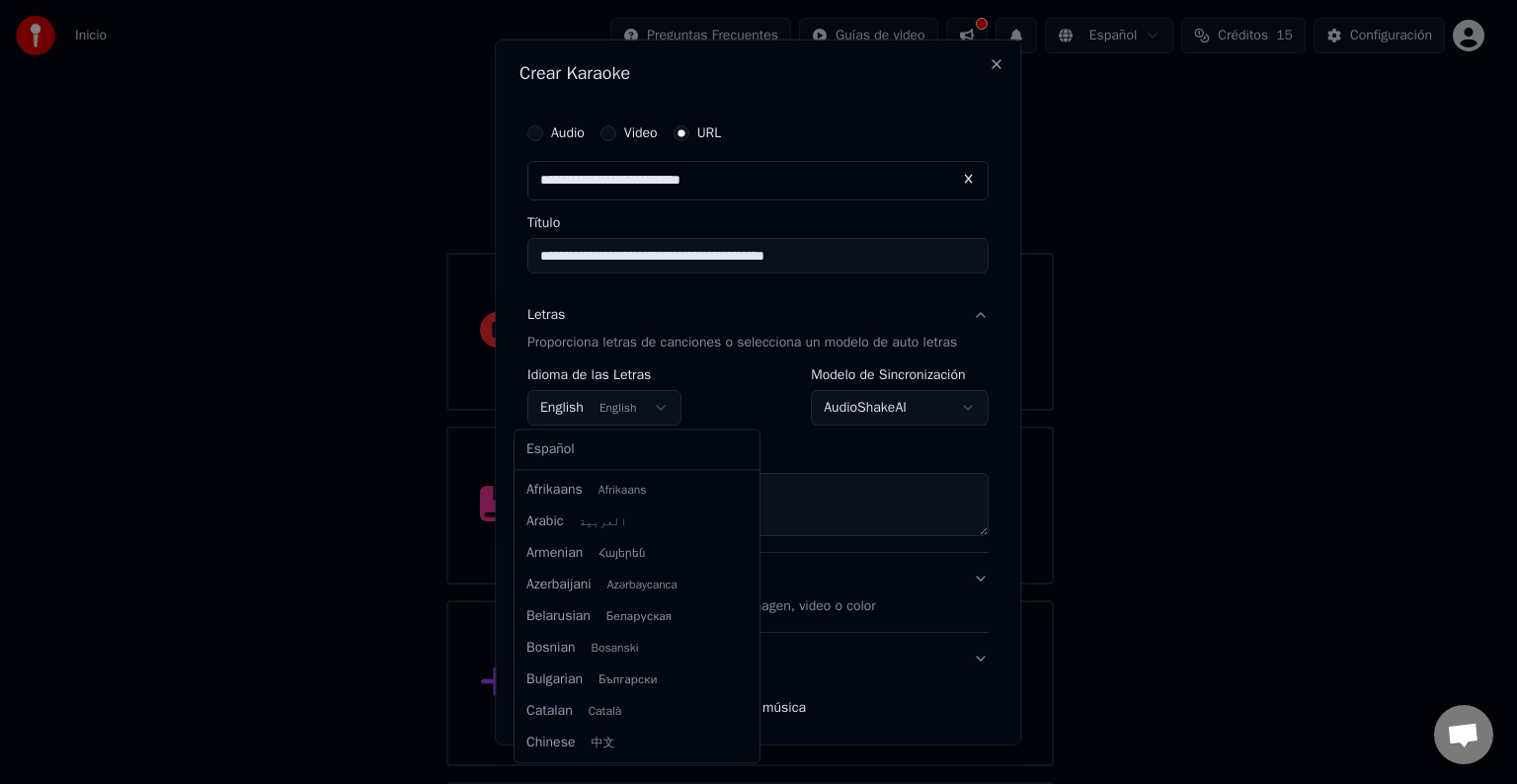 scroll, scrollTop: 158, scrollLeft: 0, axis: vertical 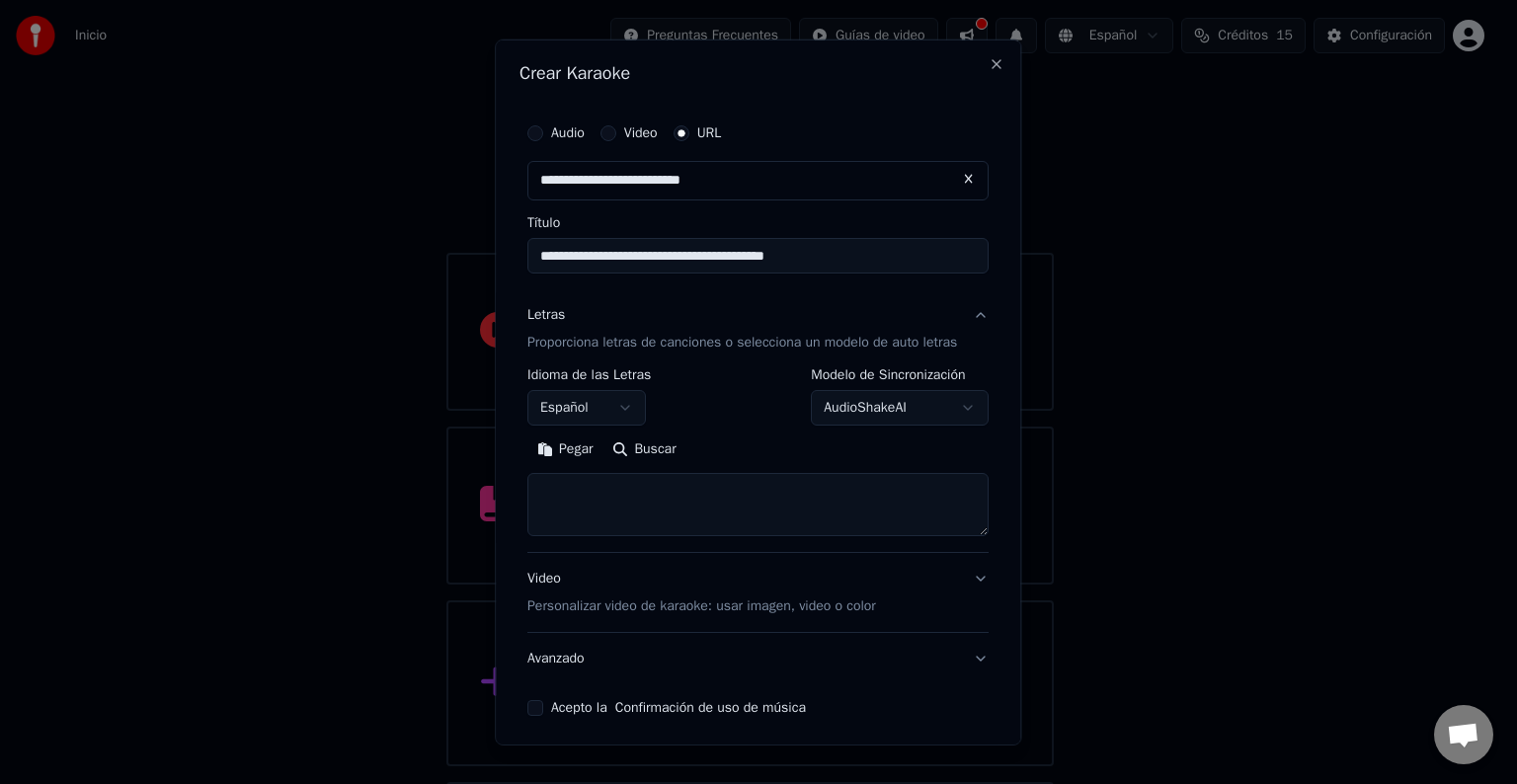 click on "**********" at bounding box center (750, 474) 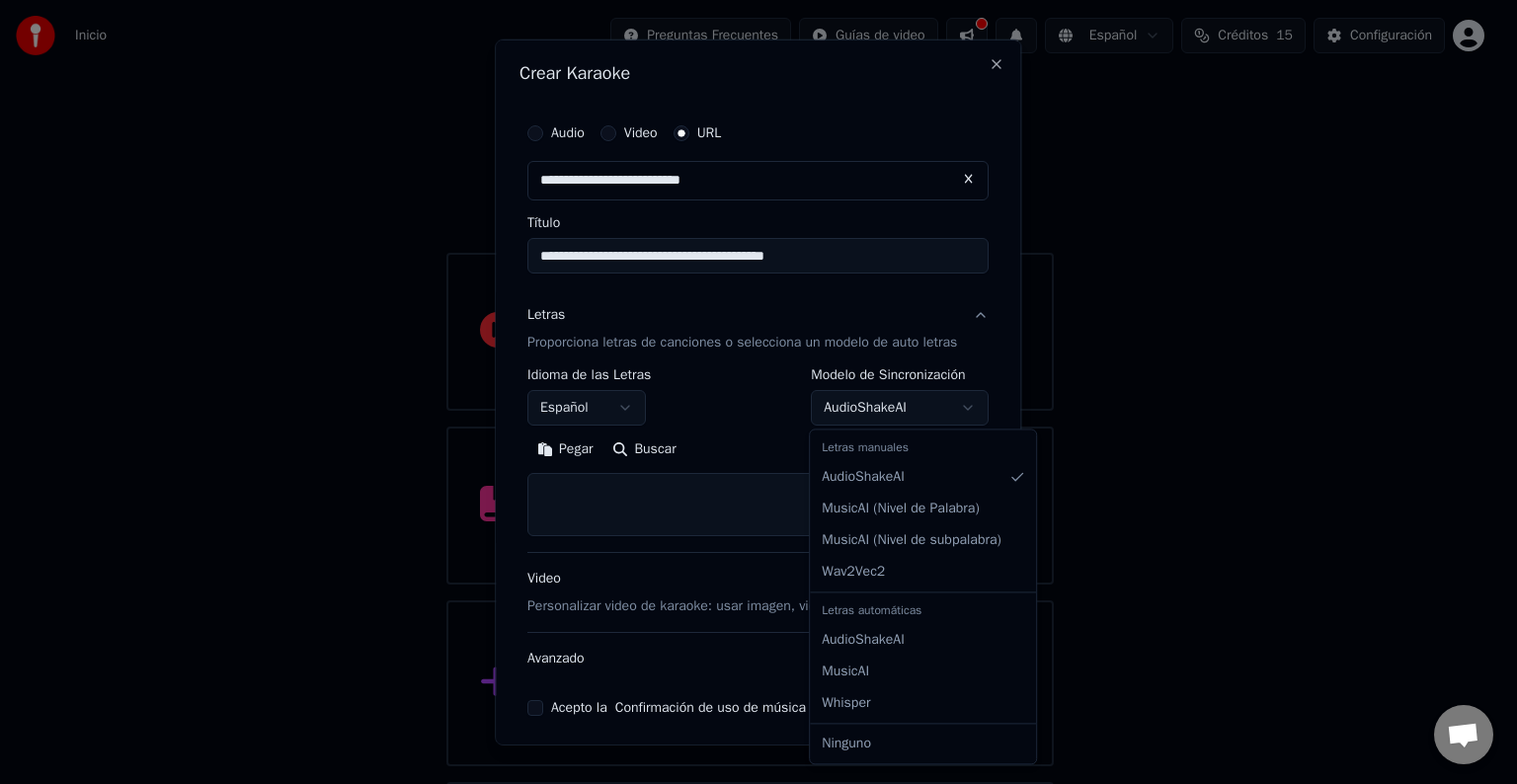 click at bounding box center (758, 392) 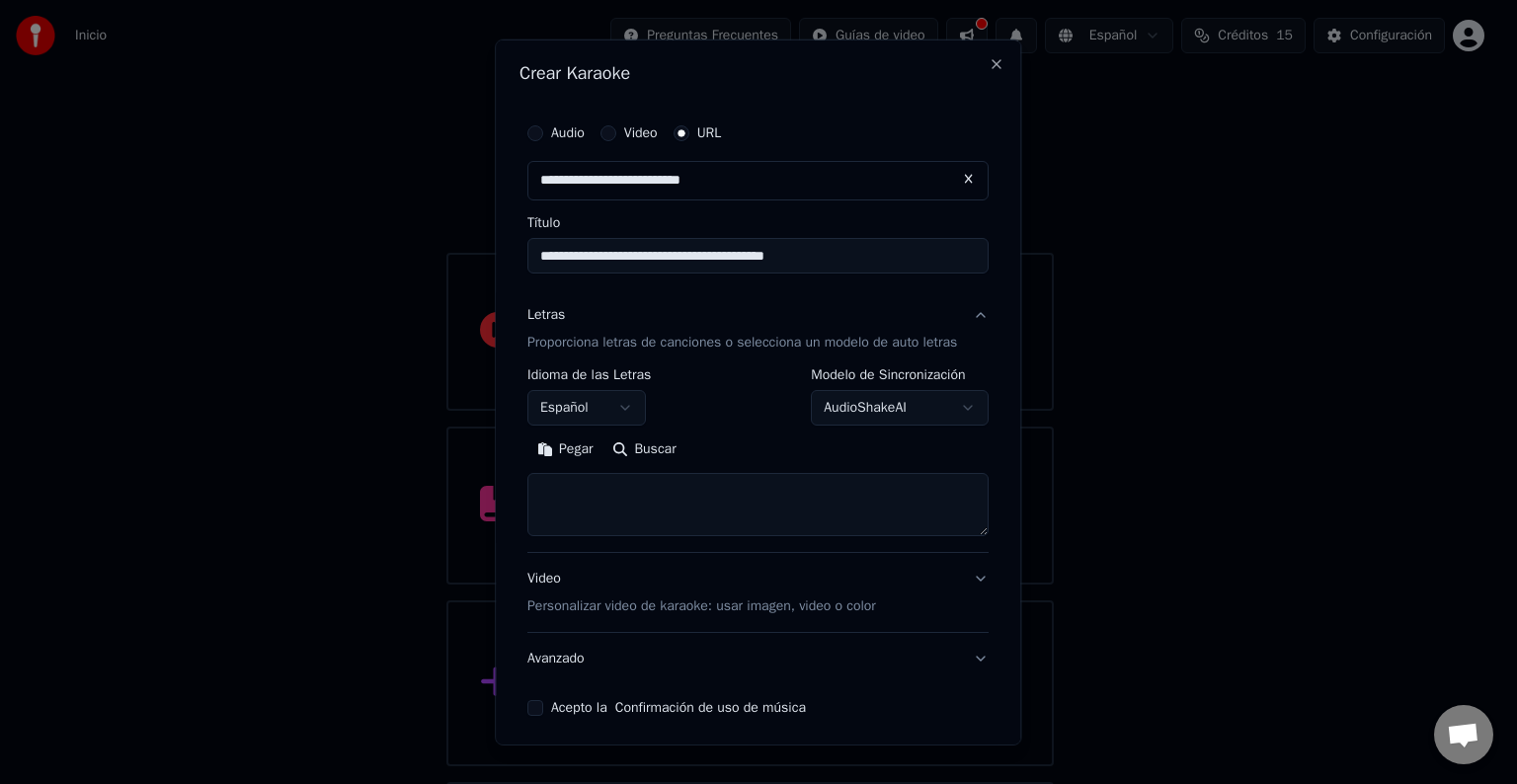 scroll, scrollTop: 78, scrollLeft: 0, axis: vertical 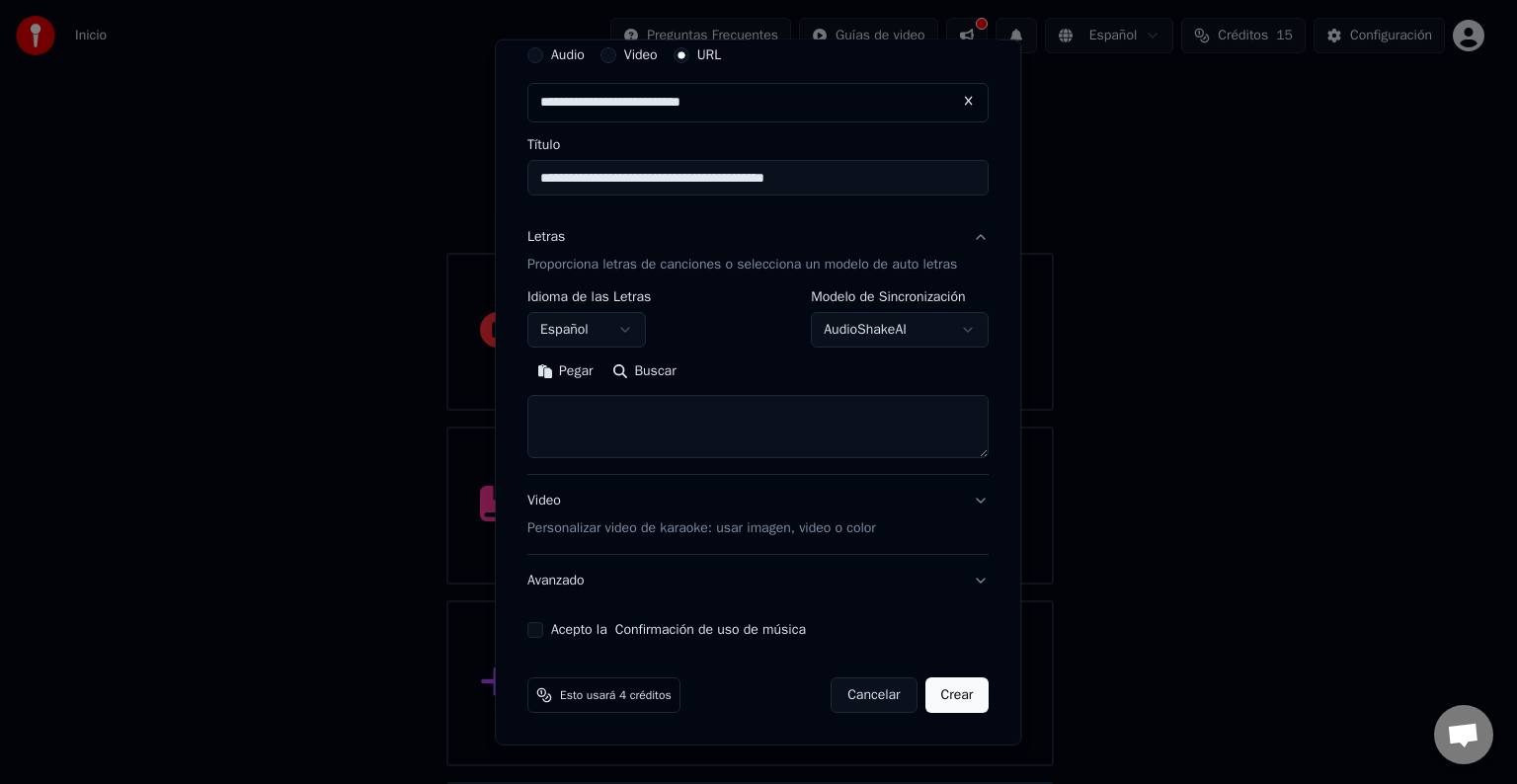 click on "Crear" at bounding box center [957, 695] 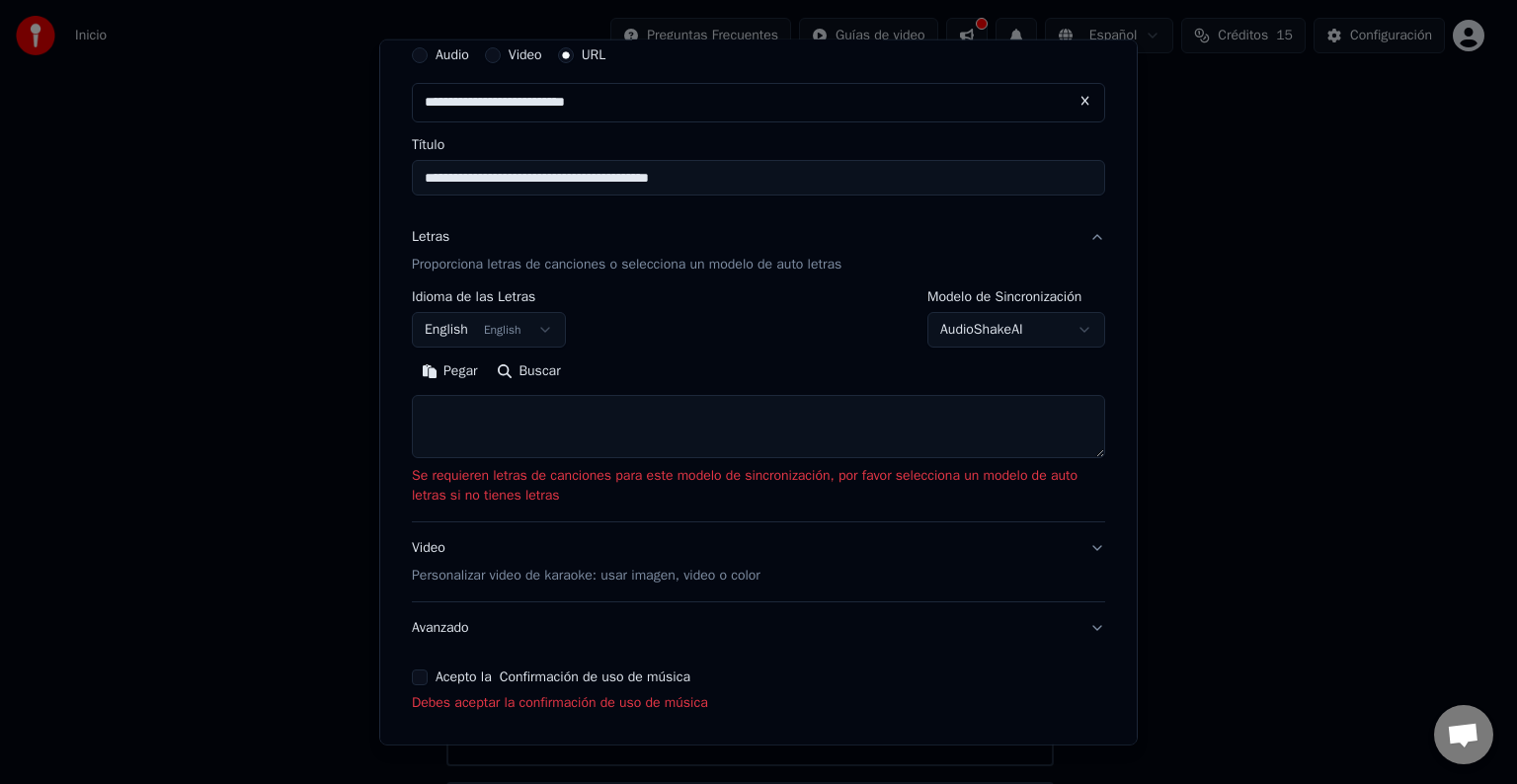 click on "AudioShakeAI" at bounding box center (1016, 330) 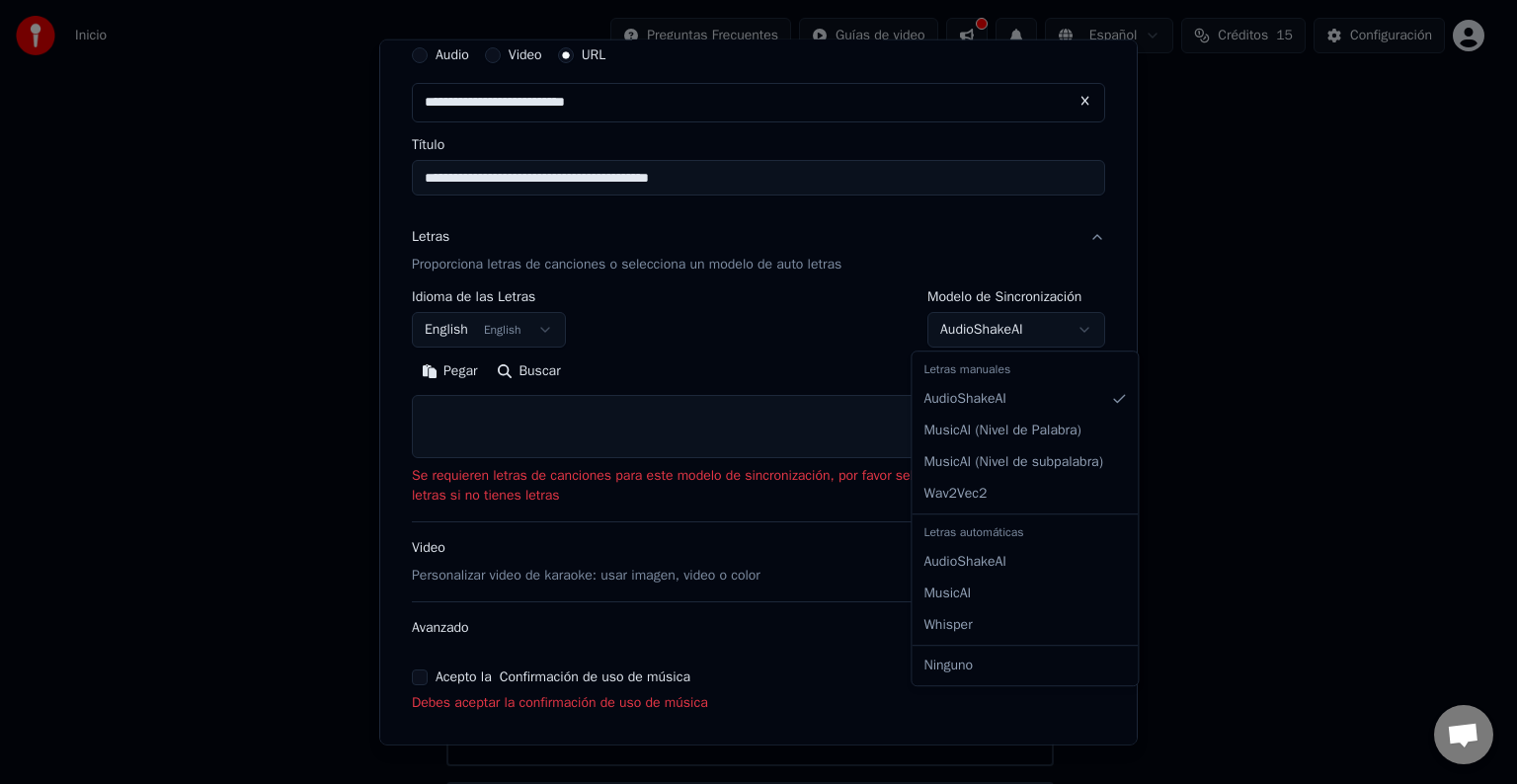 select on "**********" 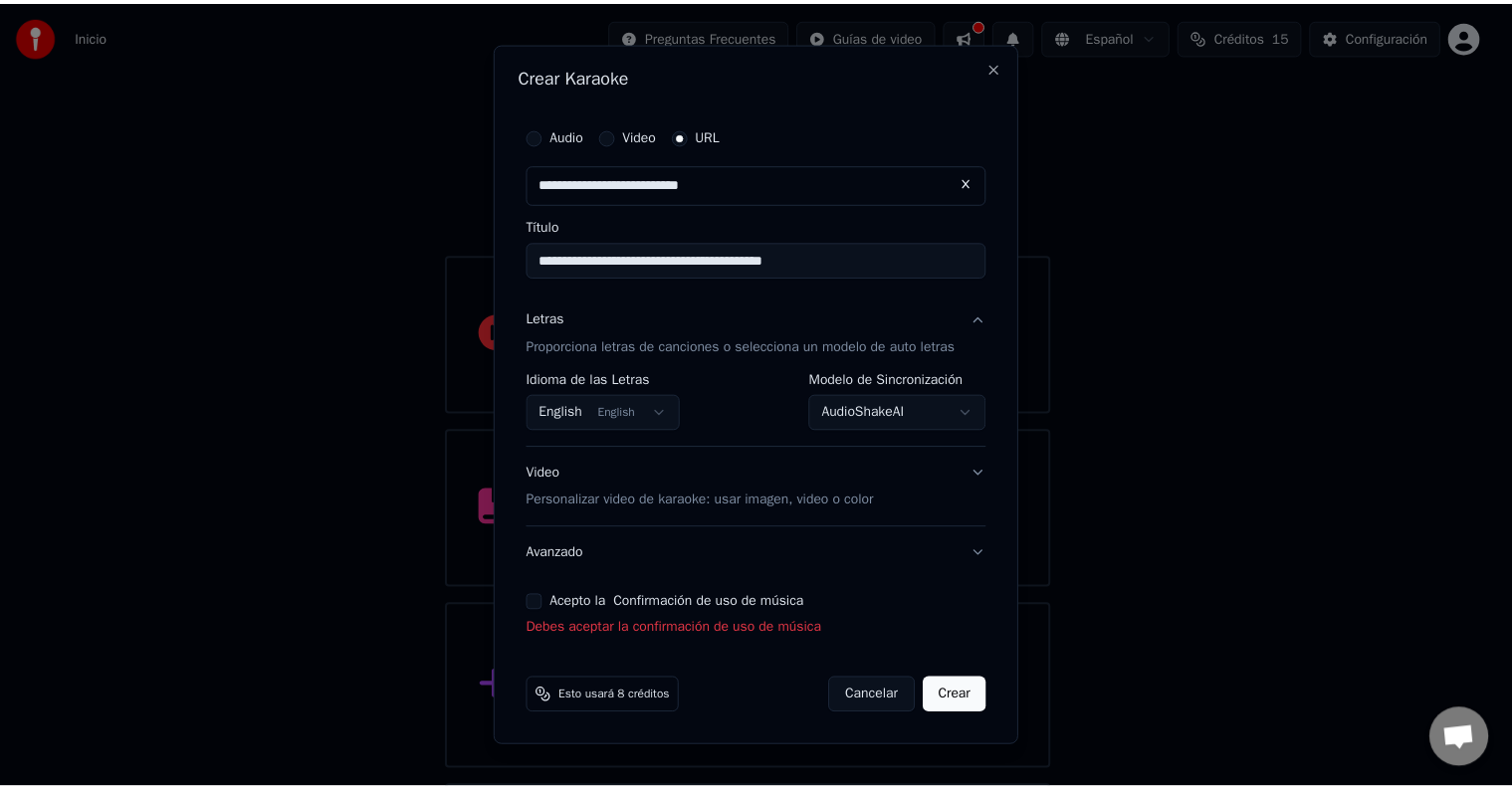 scroll, scrollTop: 0, scrollLeft: 0, axis: both 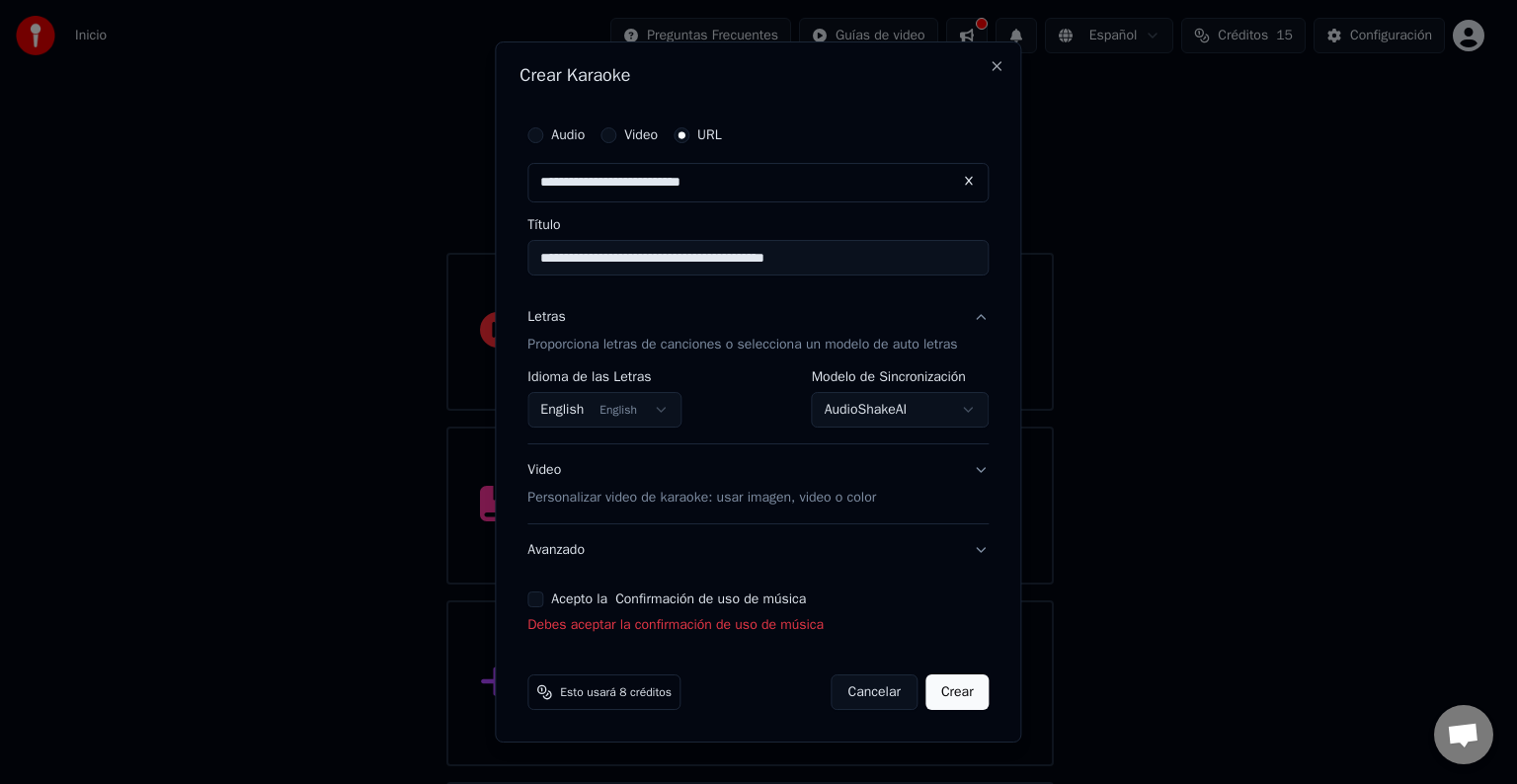 click on "Acepto la   Confirmación de uso de música" at bounding box center [535, 599] 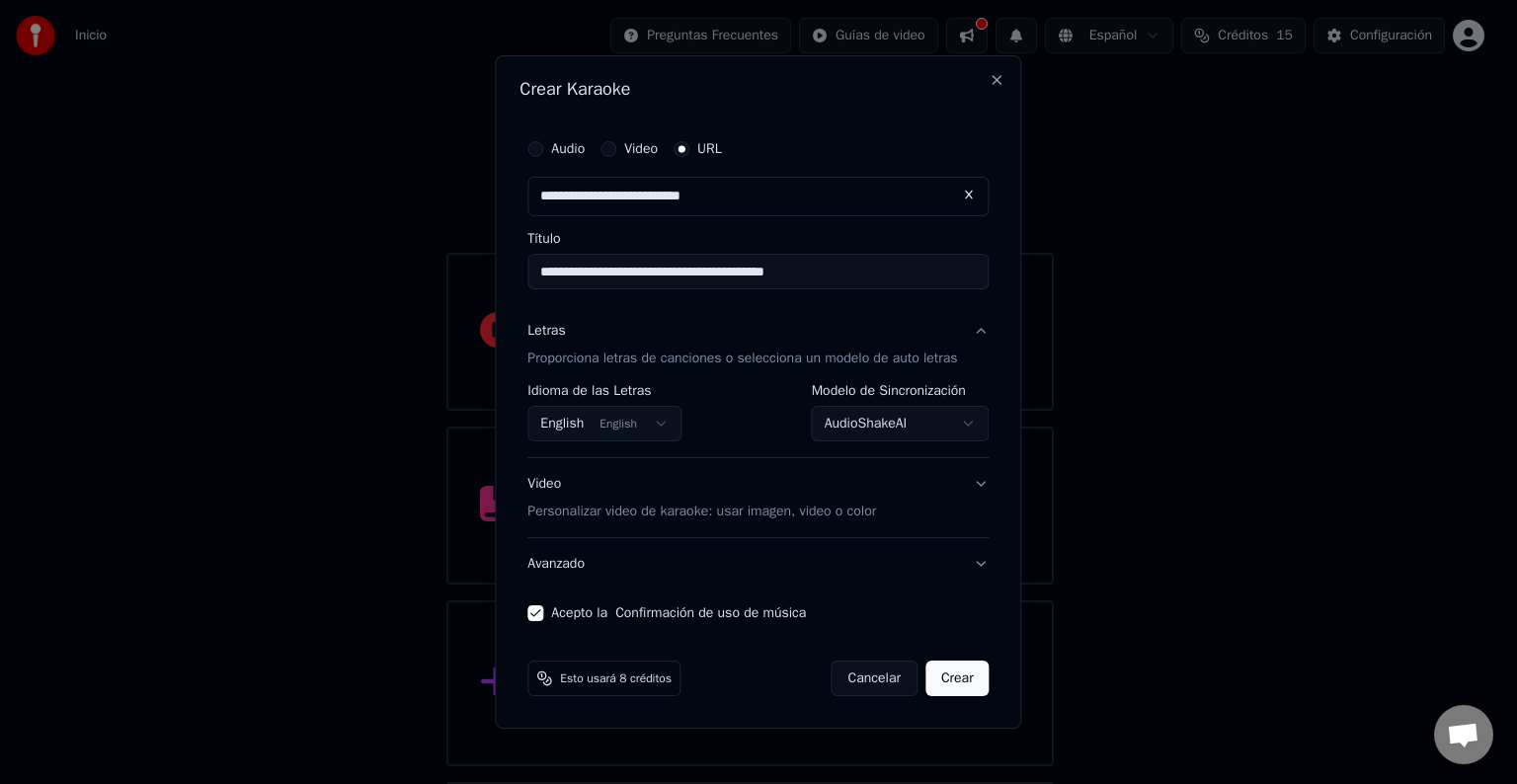 click on "Crear" at bounding box center (957, 678) 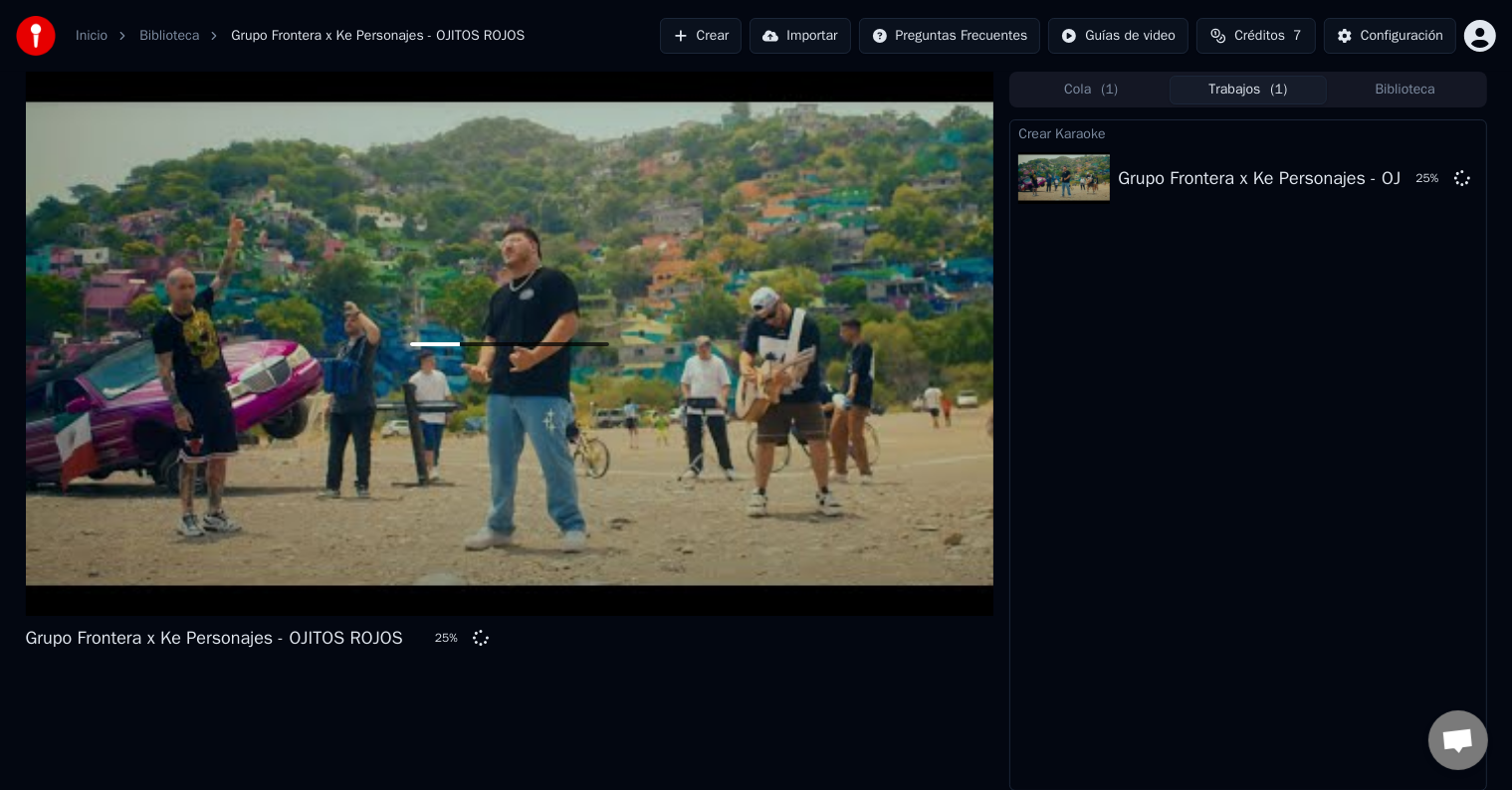 scroll, scrollTop: 0, scrollLeft: 0, axis: both 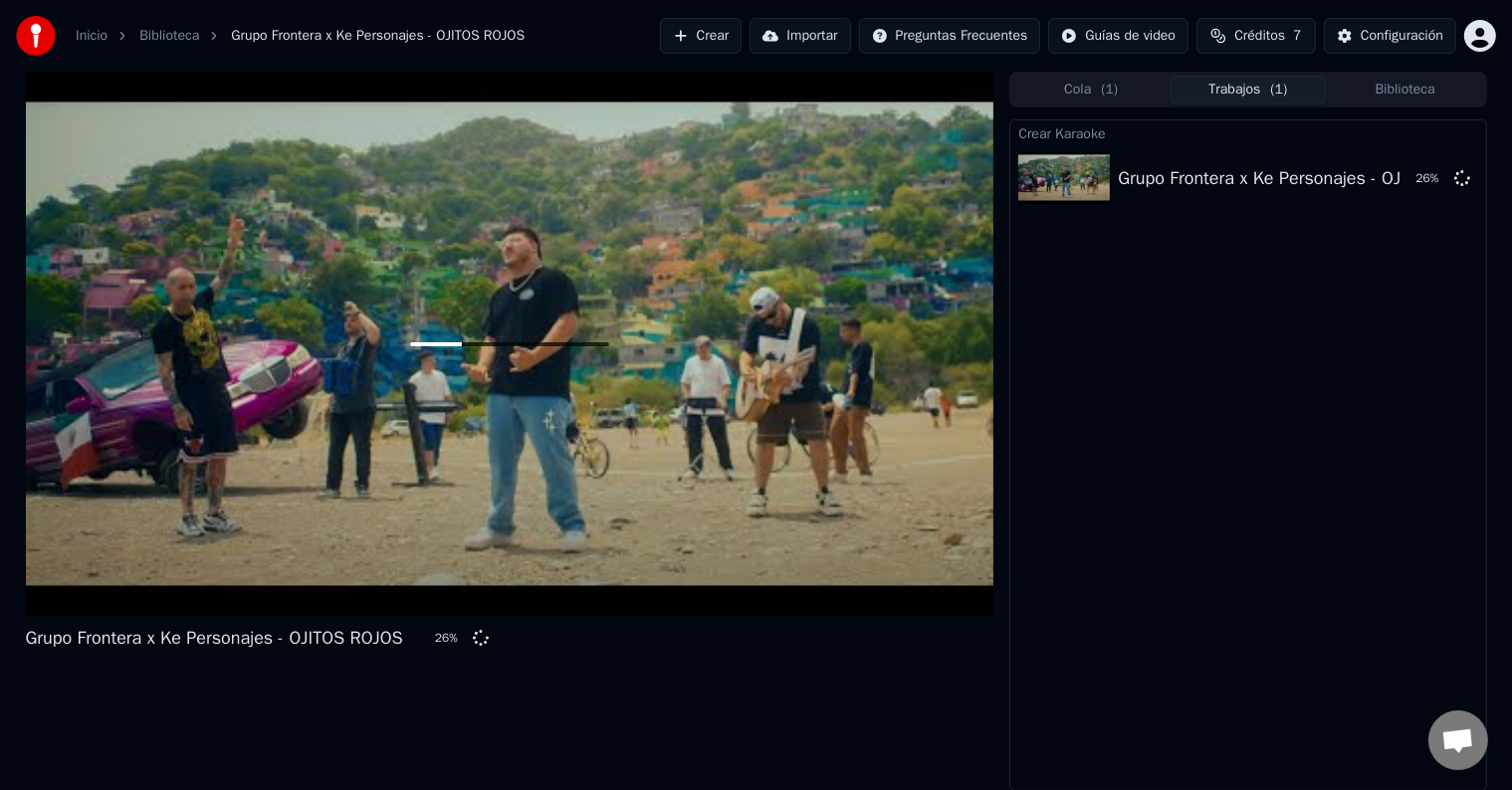 drag, startPoint x: 1167, startPoint y: 444, endPoint x: 1060, endPoint y: 496, distance: 118.96638 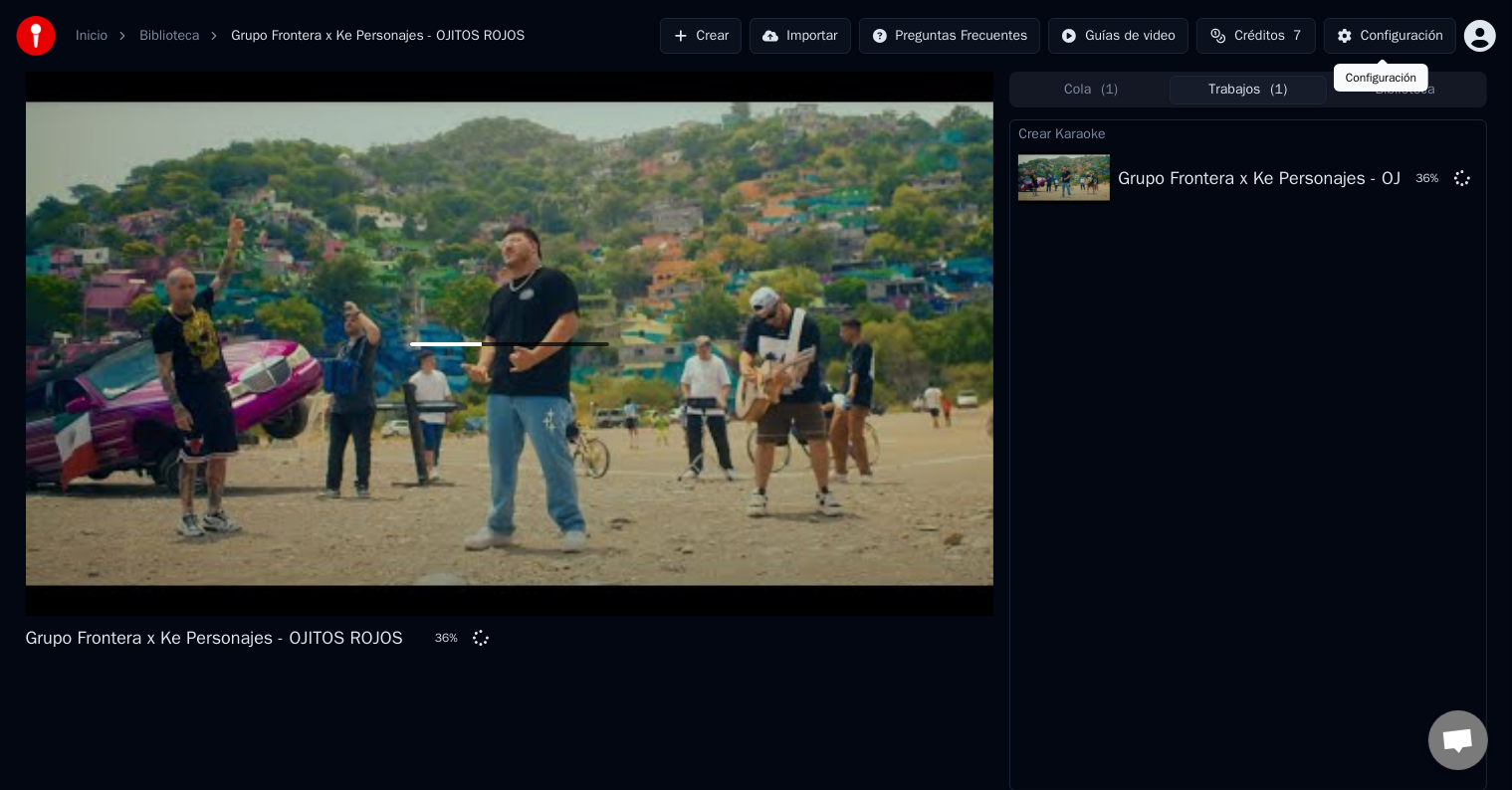 click on "Configuración" at bounding box center (1402, 36) 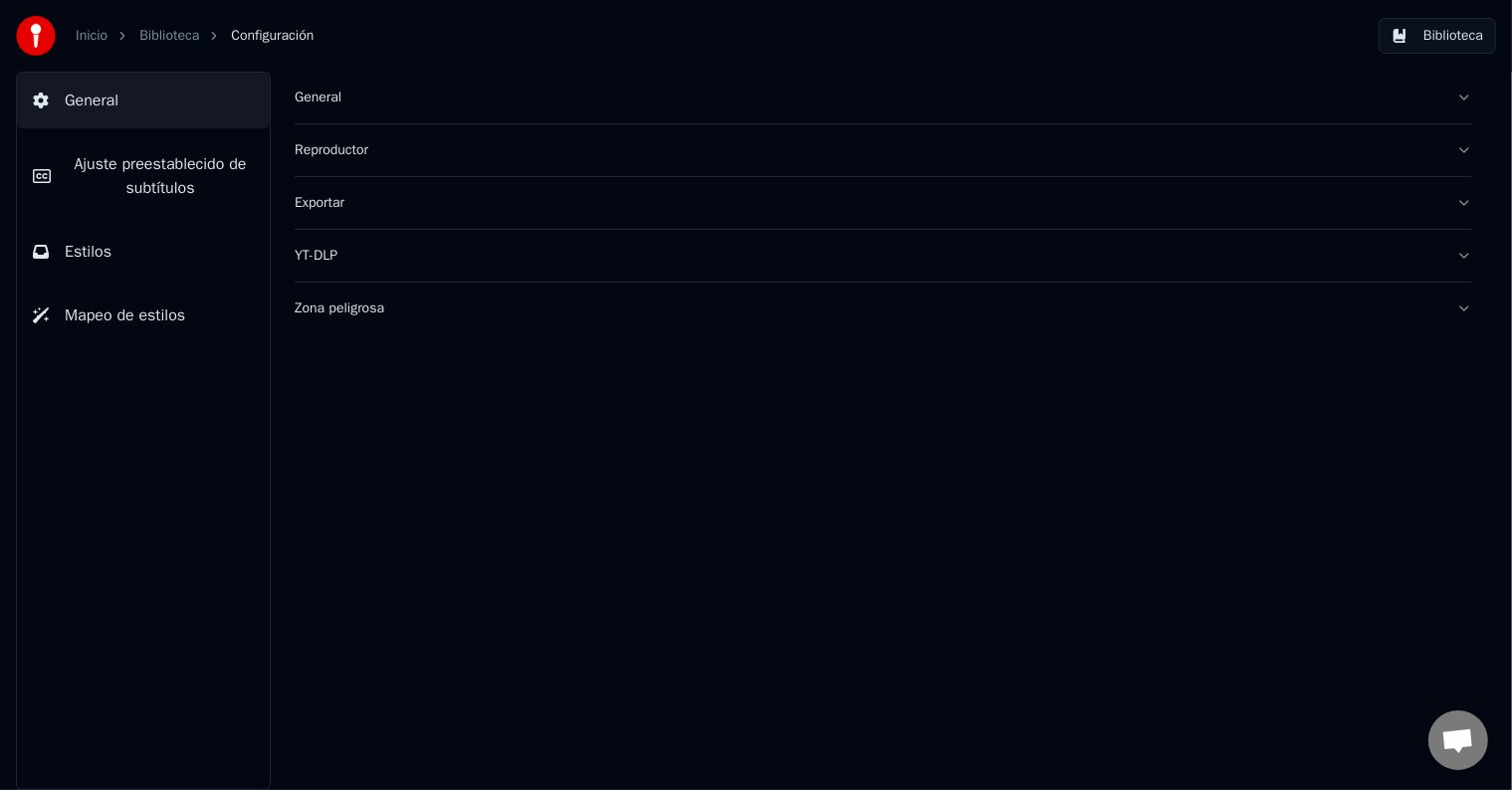 scroll, scrollTop: 0, scrollLeft: 0, axis: both 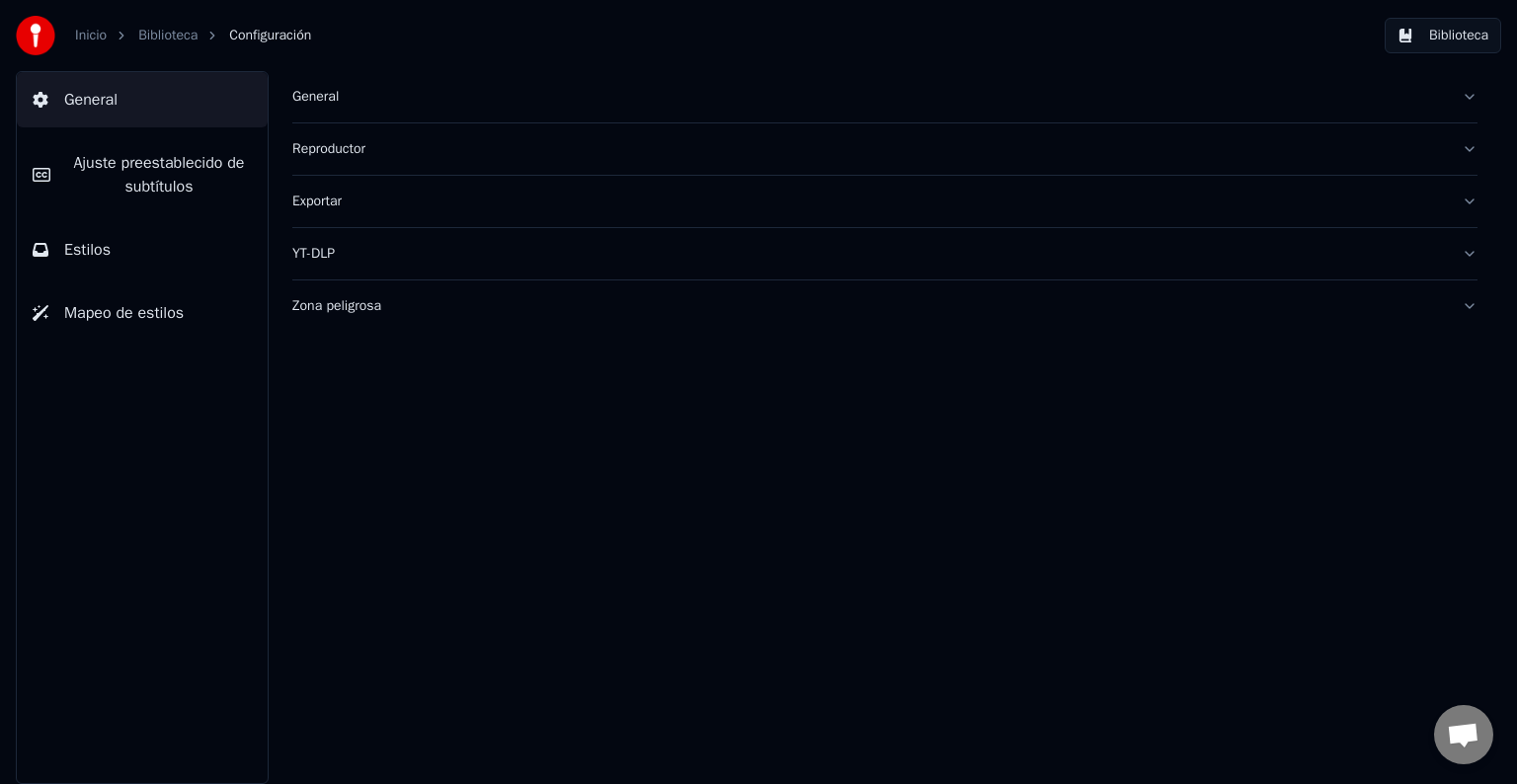 click on "Ajuste preestablecido de subtítulos" at bounding box center (159, 175) 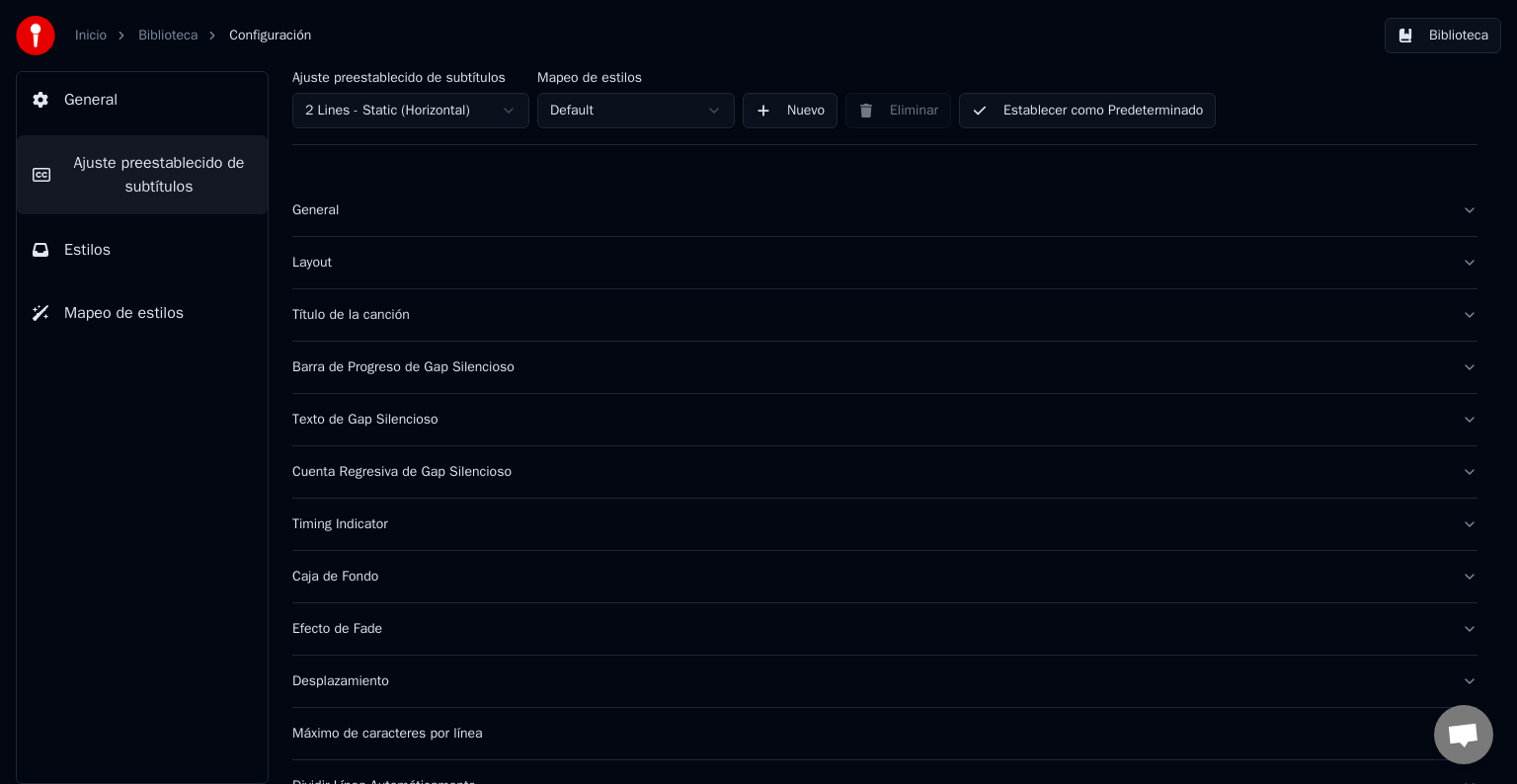 click on "Mapeo de estilos" at bounding box center [142, 313] 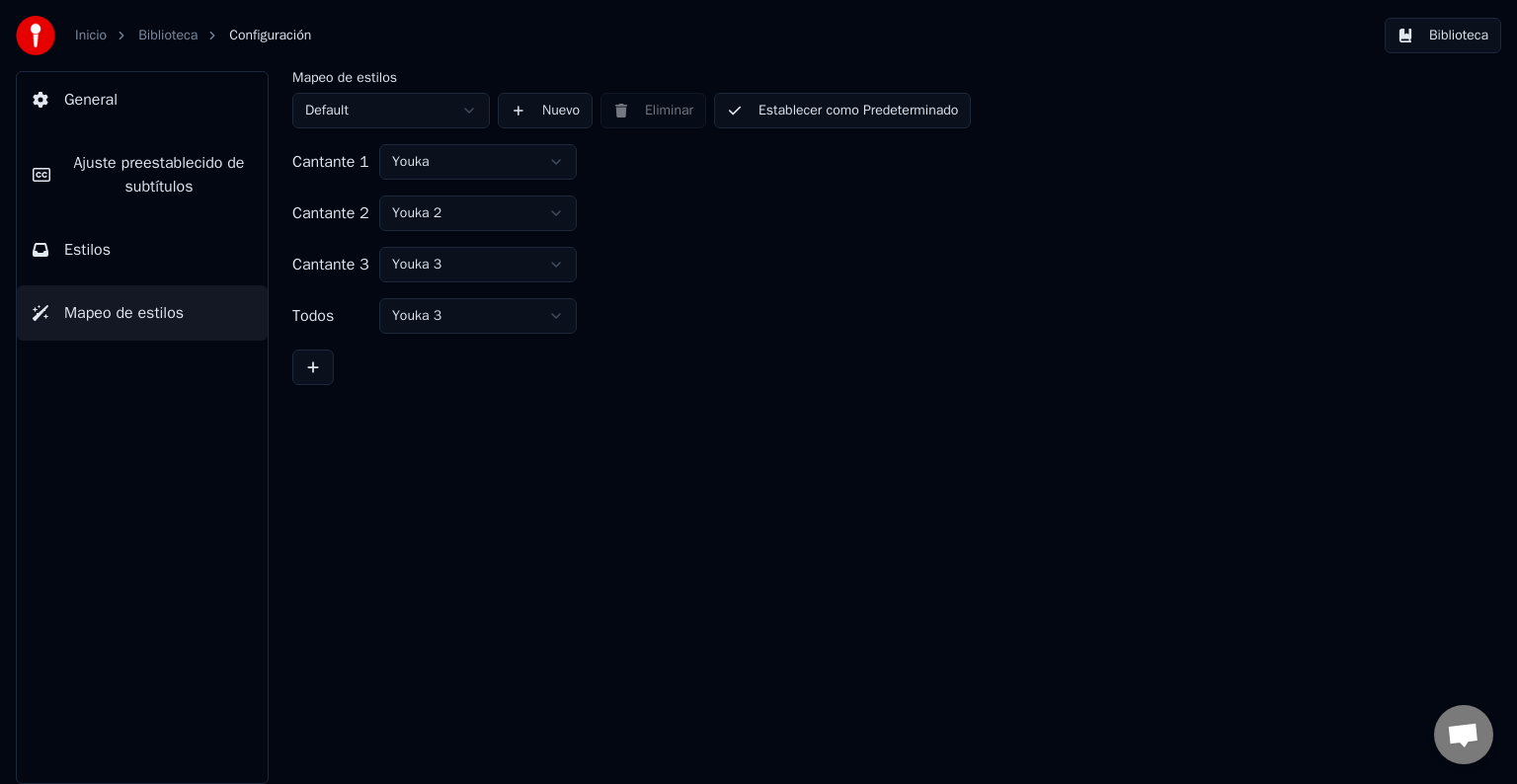 click on "Inicio Biblioteca Configuración Biblioteca General [PERSON_NAME] preestablecido de subtítulos Estilos Mapeo de estilos Mapeo de estilos Default Nuevo Eliminar Establecer como Predeterminado Cantante   1 Youka Cantante   2 Youka 2 Cantante   3 Youka 3 Todos Youka 3" at bounding box center [758, 392] 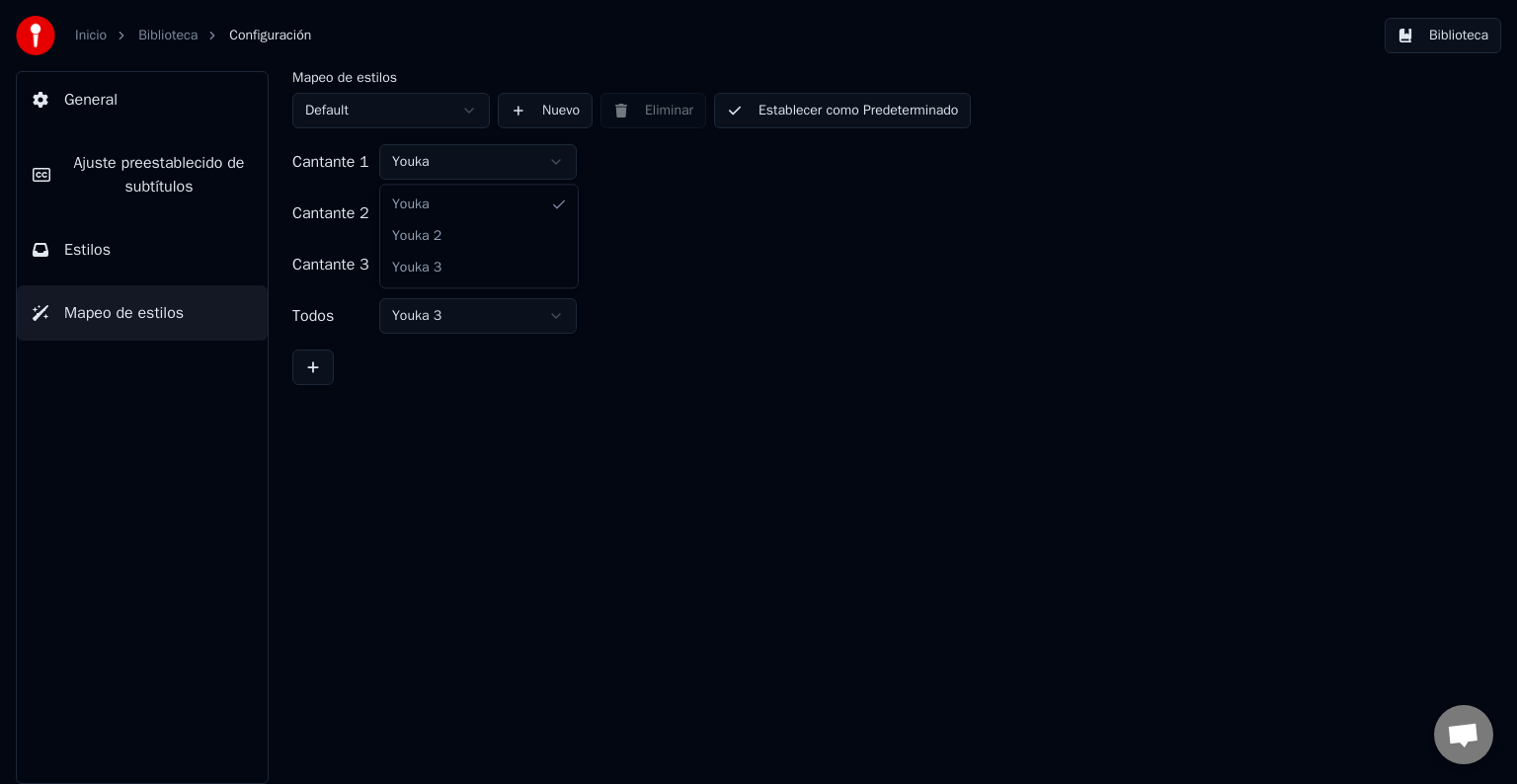 click on "Inicio Biblioteca Configuración Biblioteca General [PERSON_NAME] preestablecido de subtítulos Estilos Mapeo de estilos Mapeo de estilos Default Nuevo Eliminar Establecer como Predeterminado Cantante   1 Youka Cantante   2 Youka 2 Cantante   3 Youka 3 Todos Youka 3 Youka Youka 2 Youka 3" at bounding box center (758, 392) 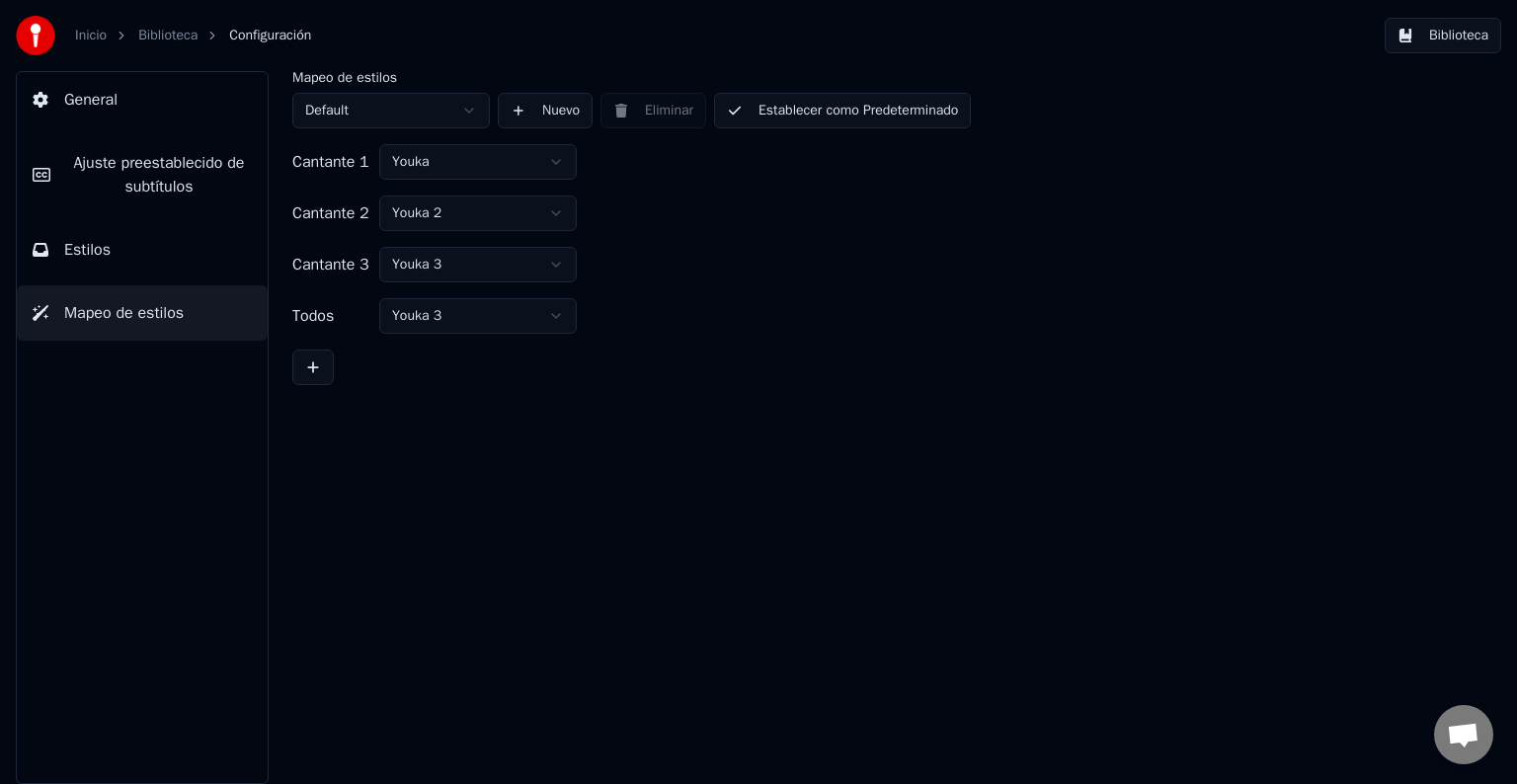click on "General" at bounding box center [142, 100] 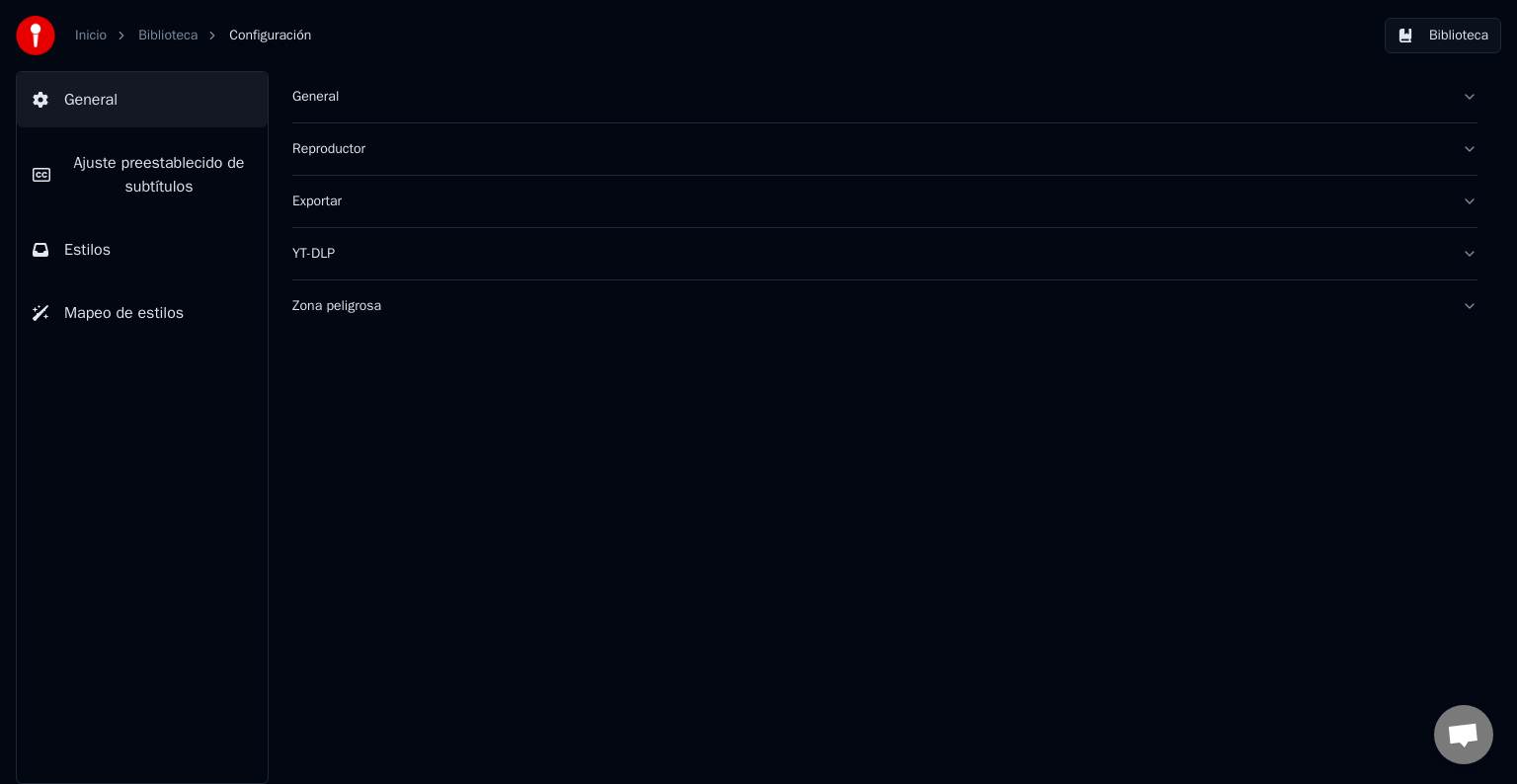 click on "Ajuste preestablecido de subtítulos" at bounding box center (159, 175) 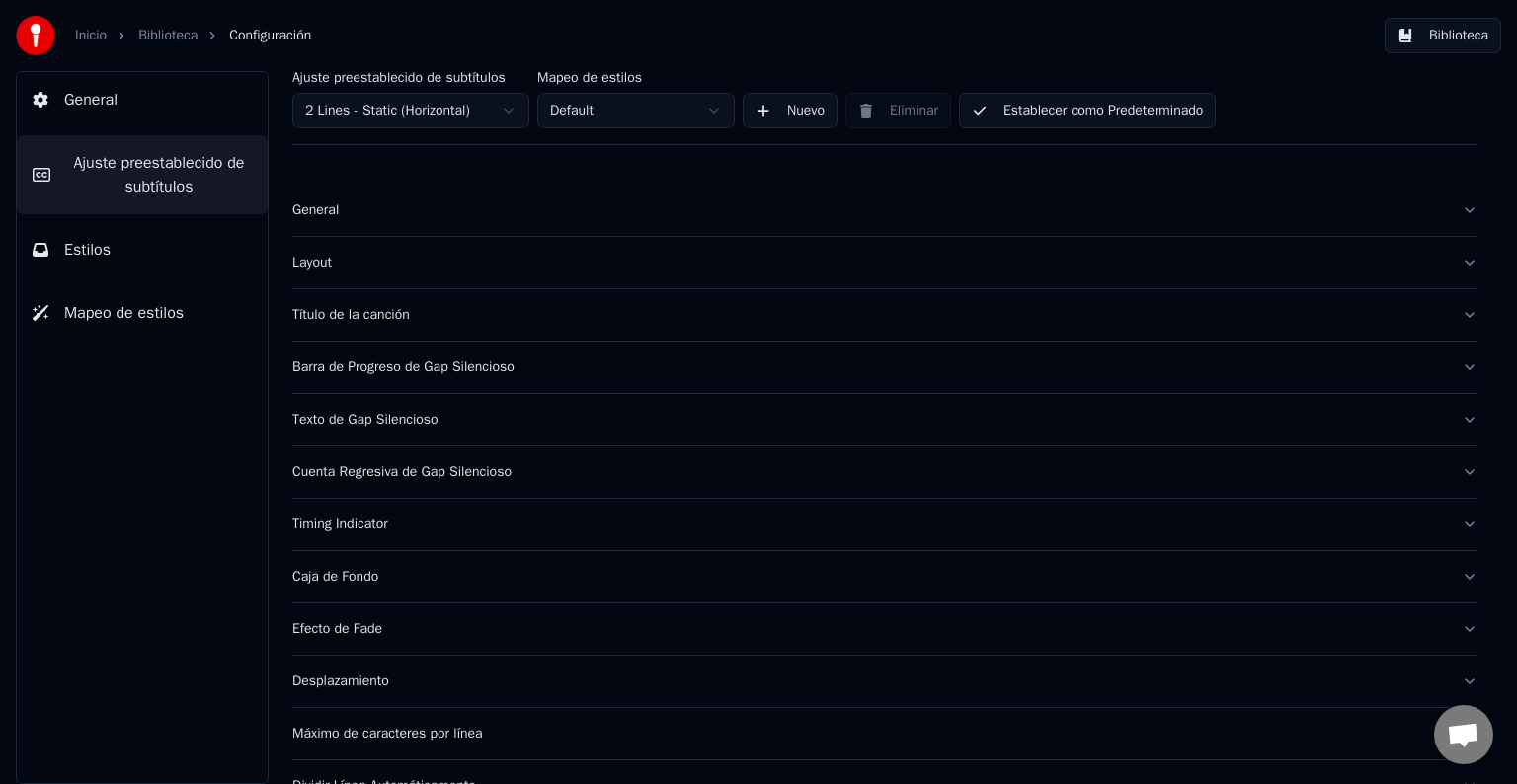 click on "Inicio" at bounding box center [91, 36] 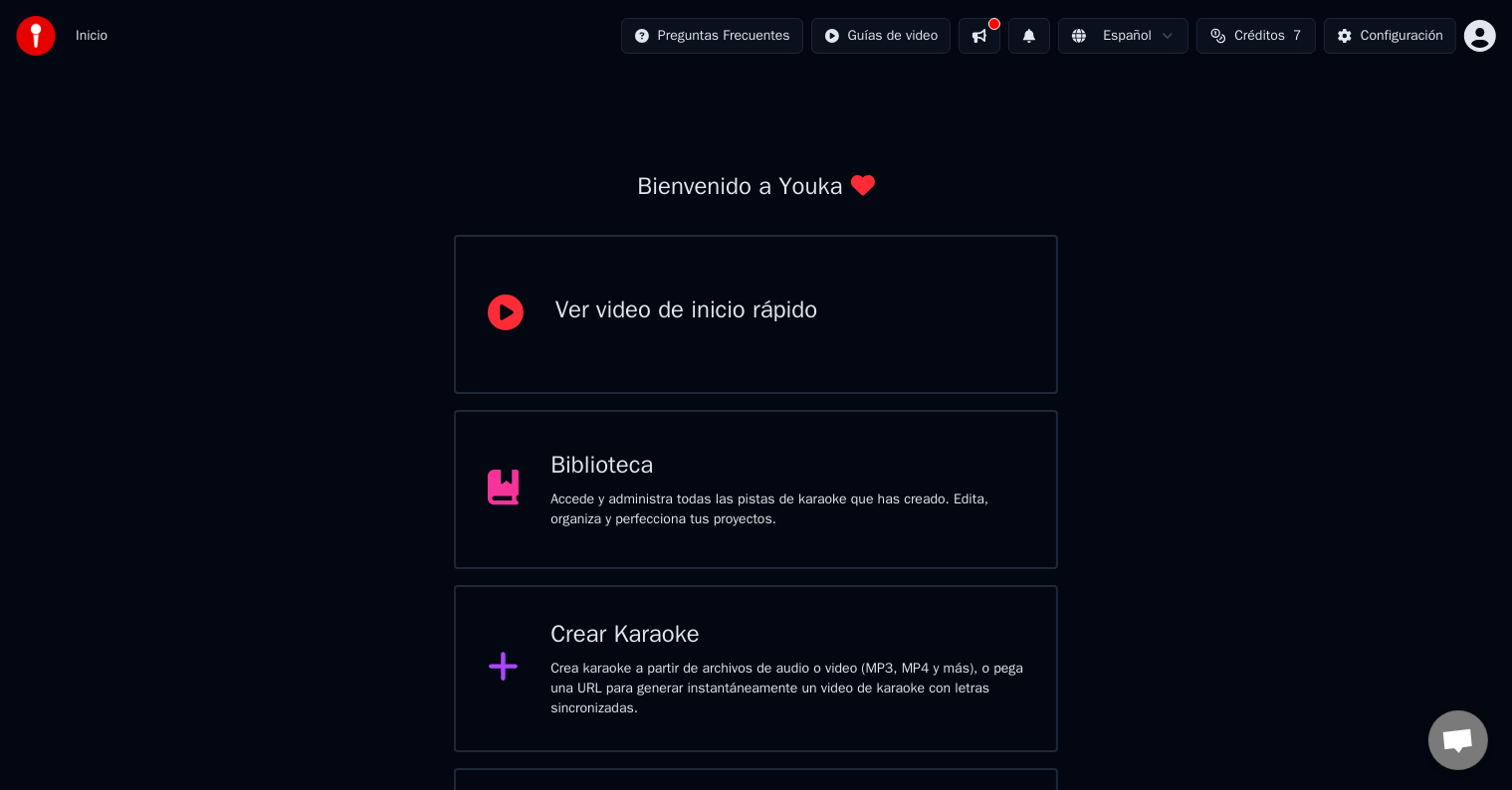 scroll, scrollTop: 0, scrollLeft: 0, axis: both 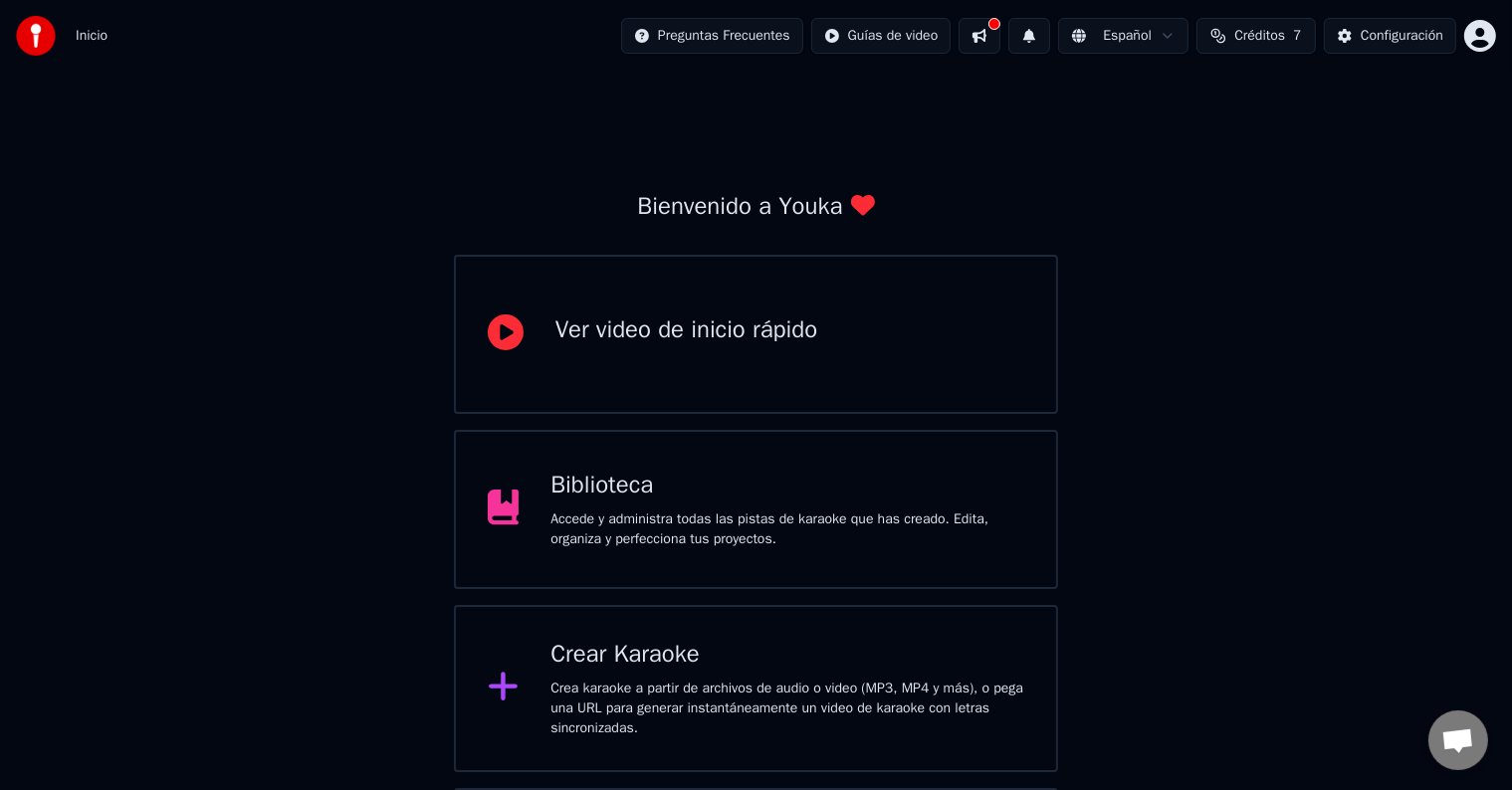 click on "Créditos" at bounding box center (1259, 36) 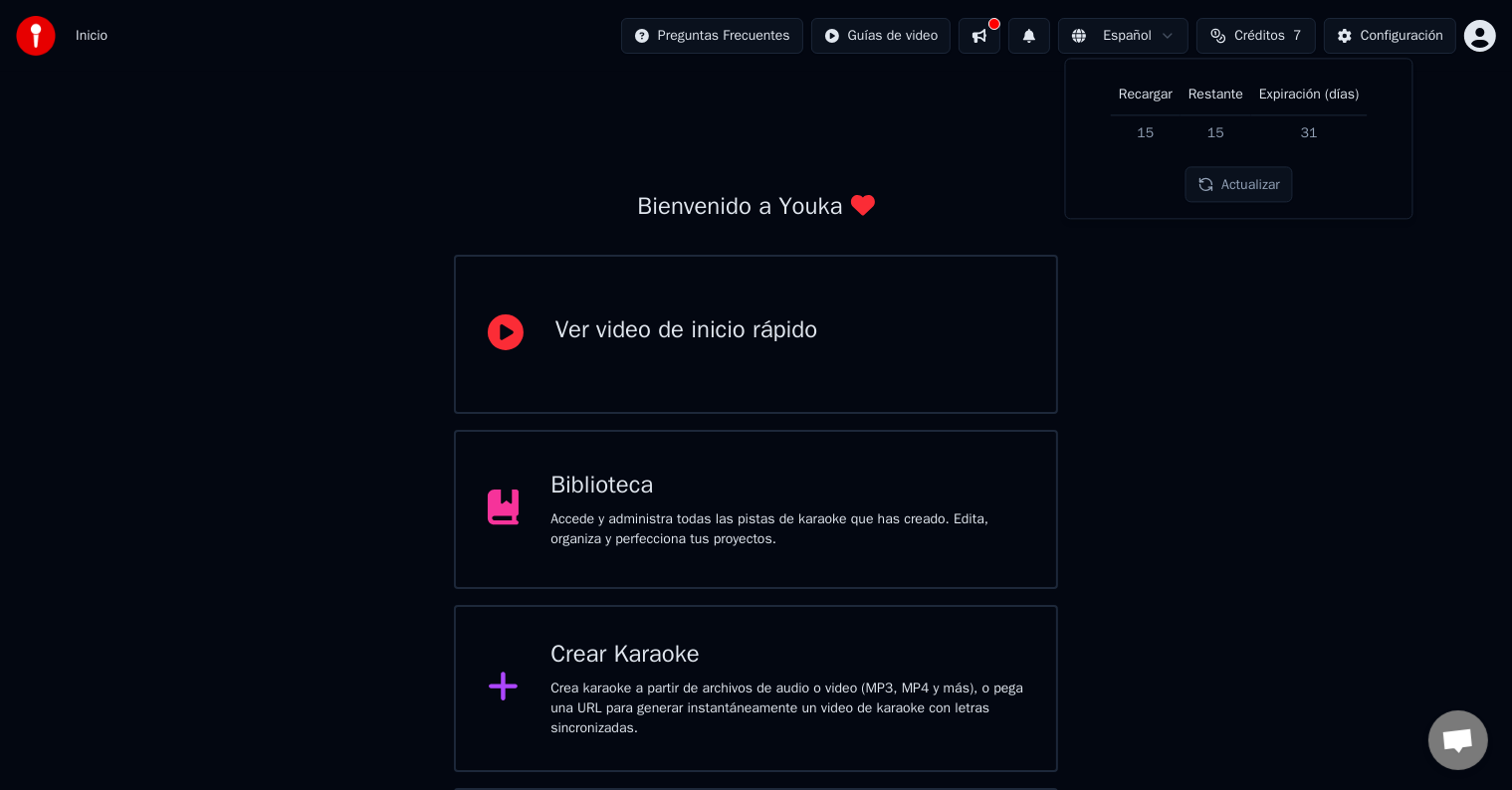 click on "15" at bounding box center [1215, 132] 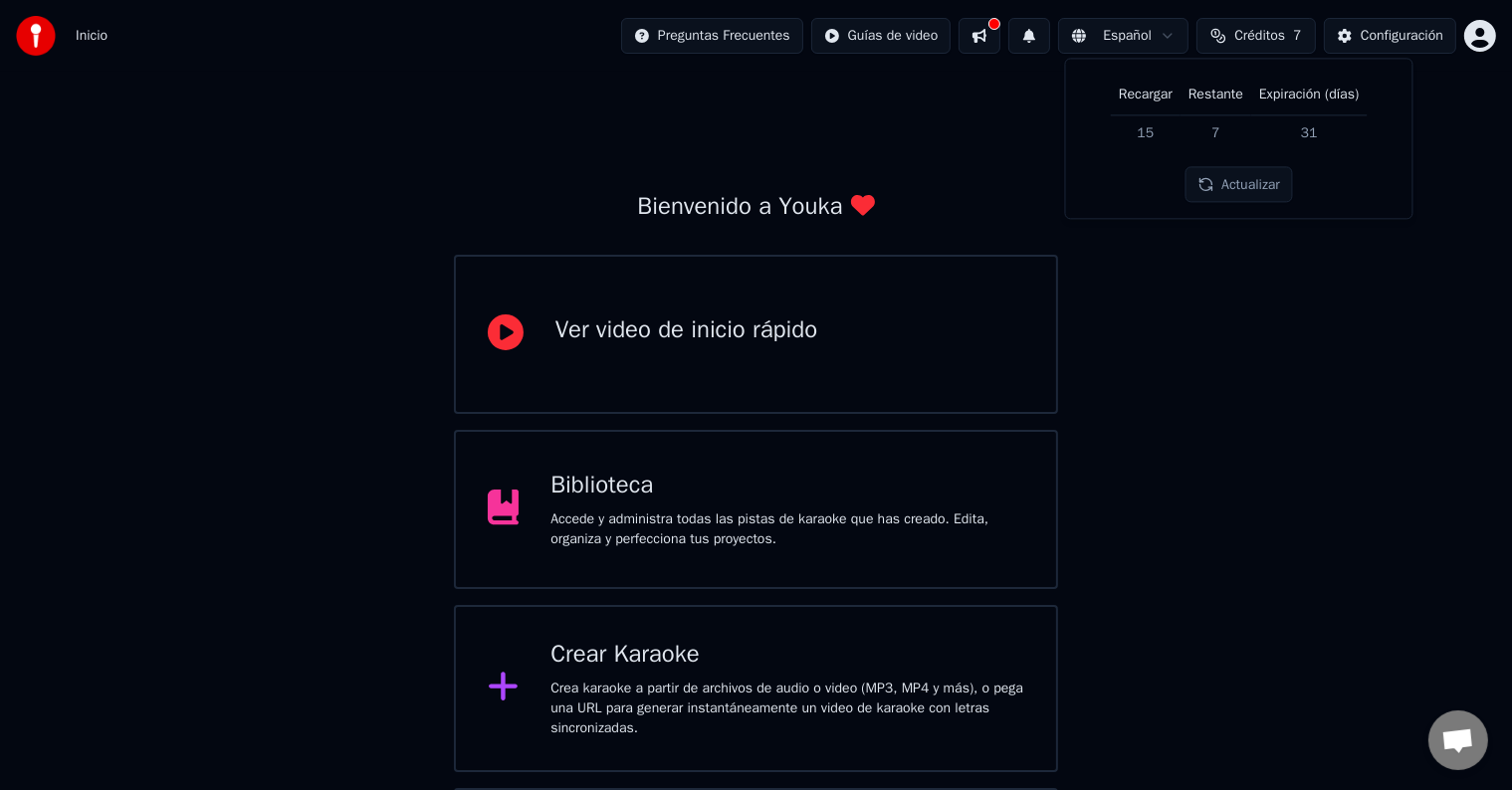 click on "Actualizar" at bounding box center [1238, 185] 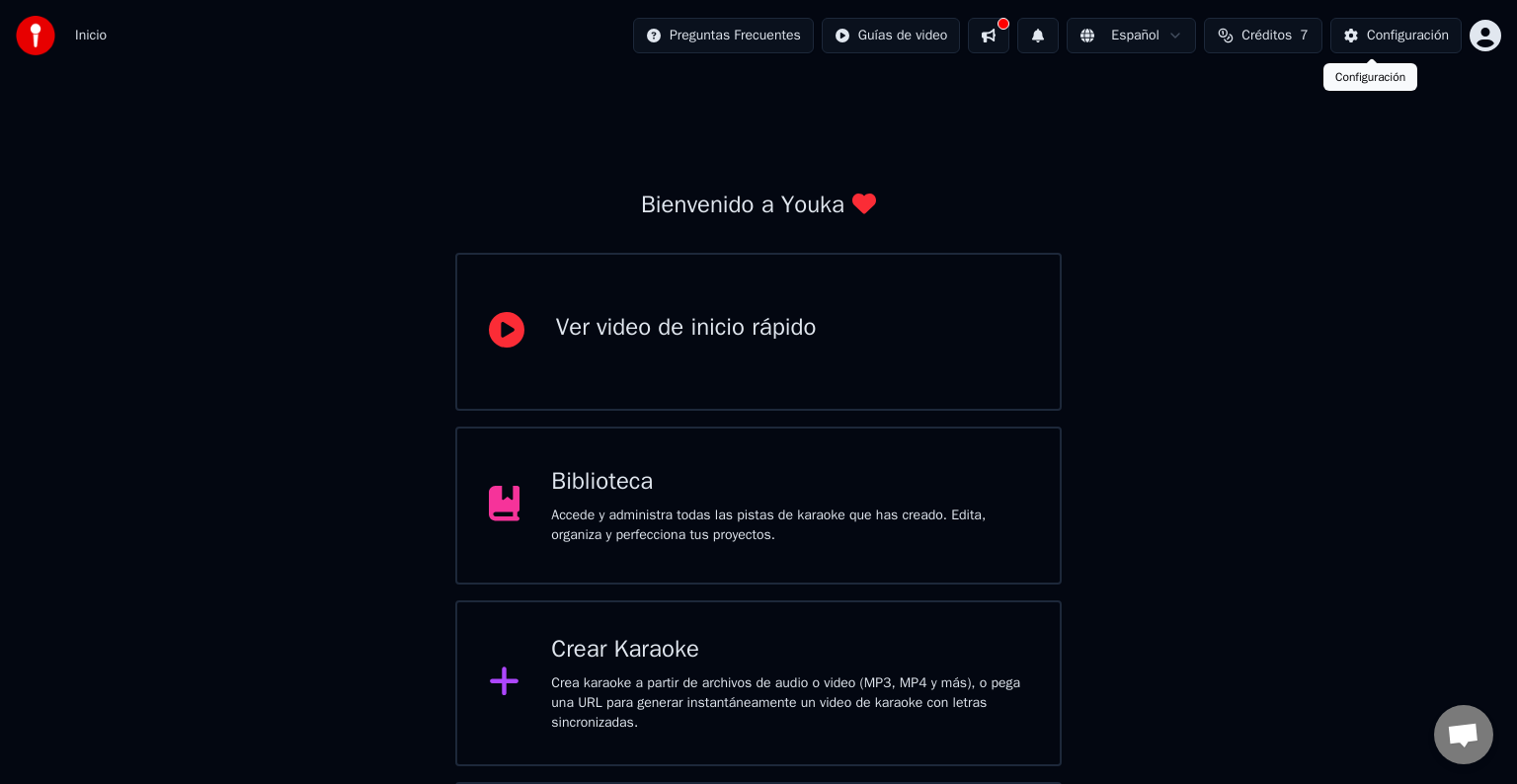 click on "Inicio Preguntas Frecuentes Guías de video Español Créditos 7 Configuración Bienvenido a Youka Ver video de inicio rápido Biblioteca Accede y administra todas las pistas de karaoke que has creado. Edita, organiza y perfecciona tus proyectos. Crear Karaoke Crea karaoke a partir de archivos de audio o video (MP3, MP4 y más), o pega una URL para generar instantáneamente un video de karaoke con letras sincronizadas. Por favor, actualiza a la última versión Tu versión de [PERSON_NAME] está obsoleta. Por favor, guarda tu biblioteca y tus ajustes (Ajustes > Zona peligrosa > Exportar ajustes) y actualiza a la última versión para continuar usando Youka. Configuración Configuración" at bounding box center (758, 474) 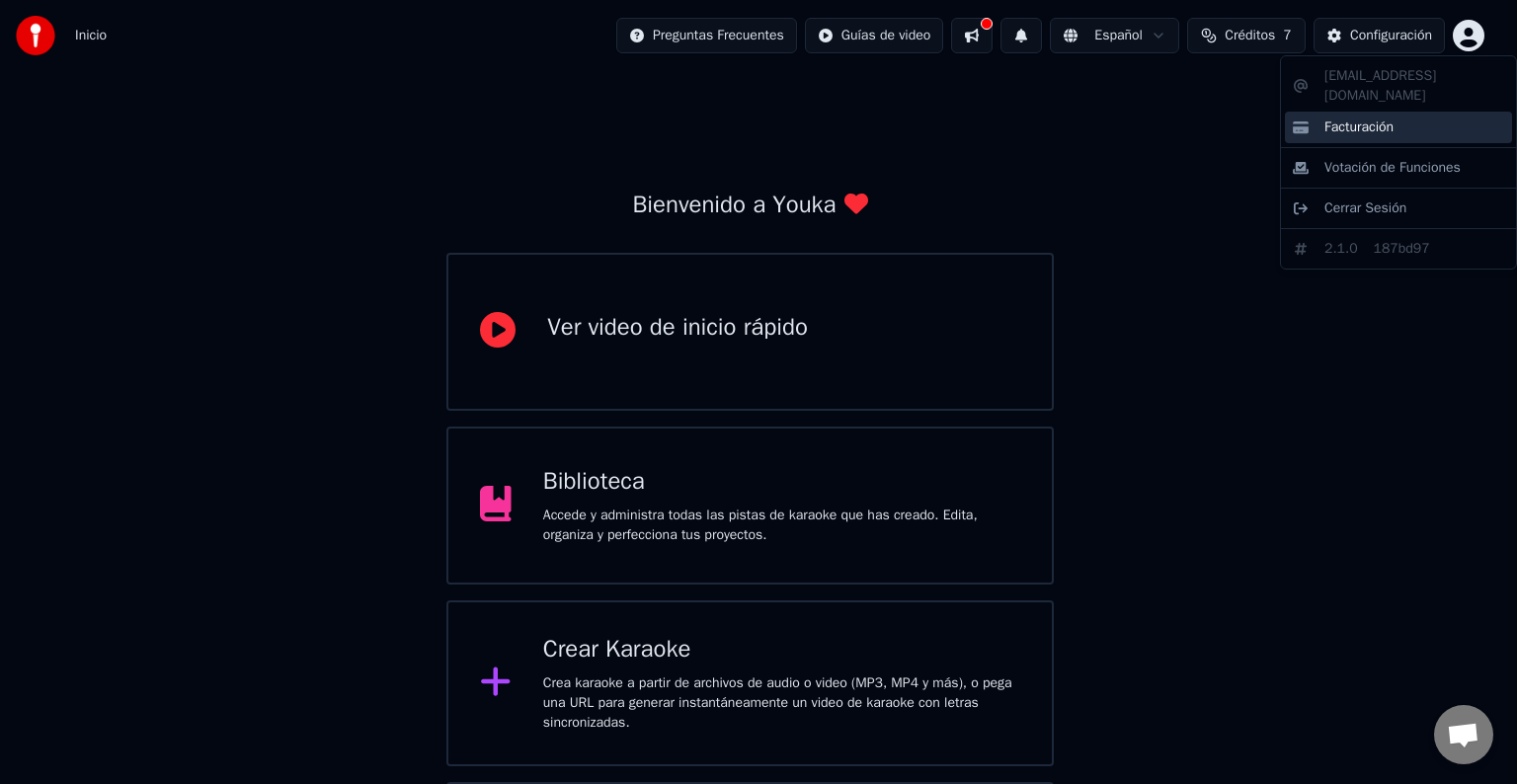 click on "Facturación" at bounding box center [1359, 127] 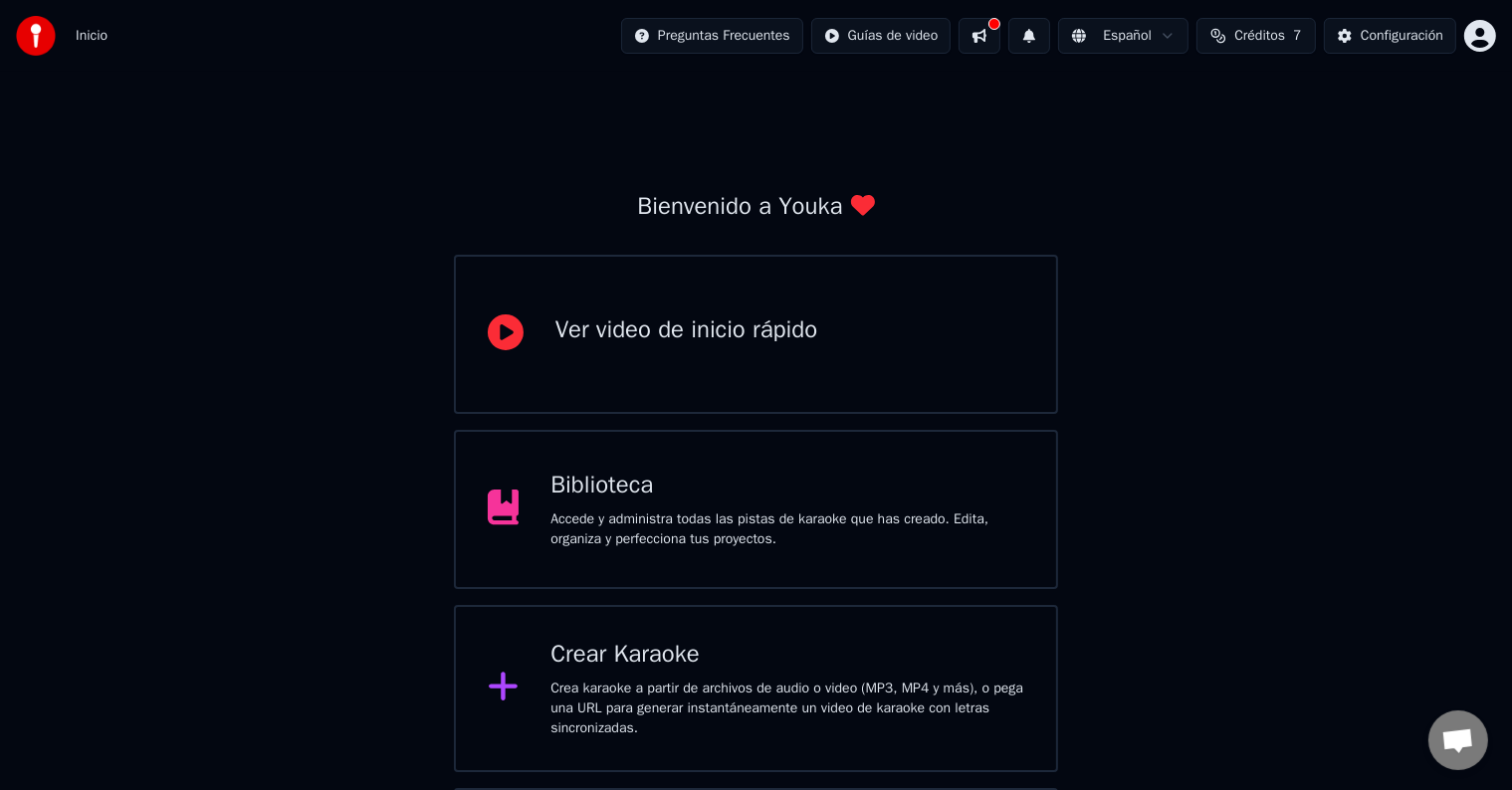 drag, startPoint x: 67, startPoint y: 191, endPoint x: 1007, endPoint y: 274, distance: 943.657 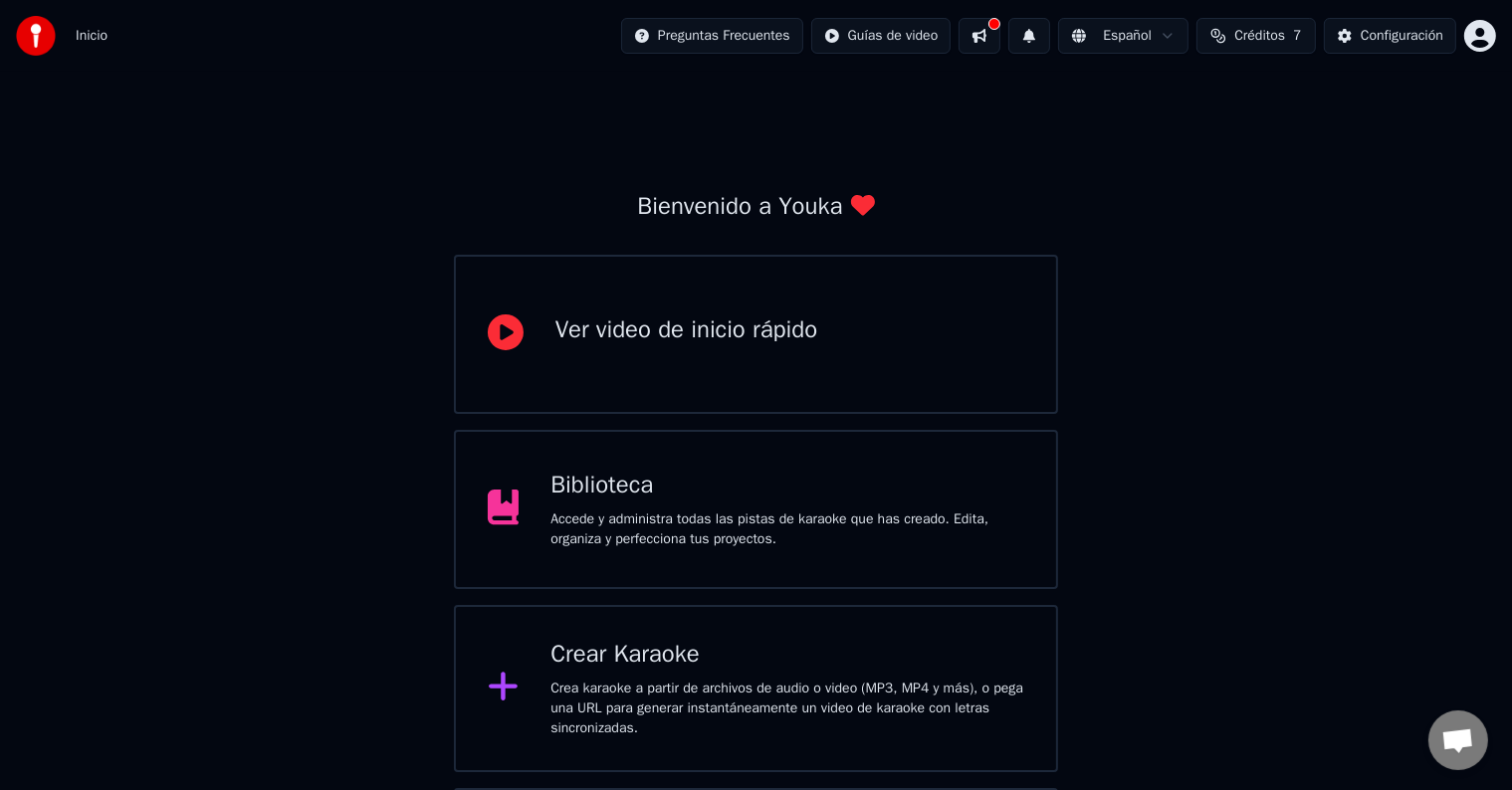 click at bounding box center [979, 36] 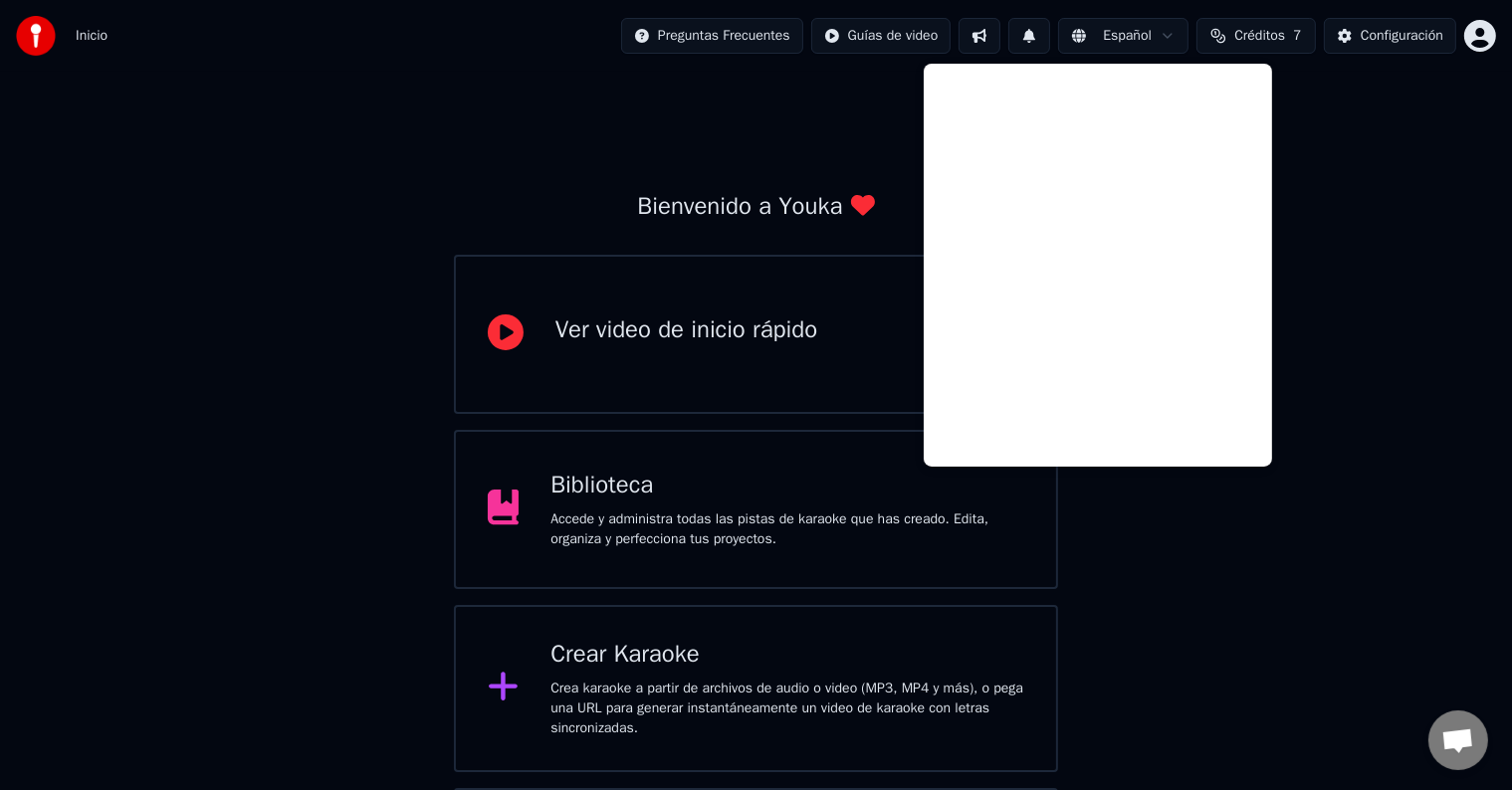 click at bounding box center [979, 36] 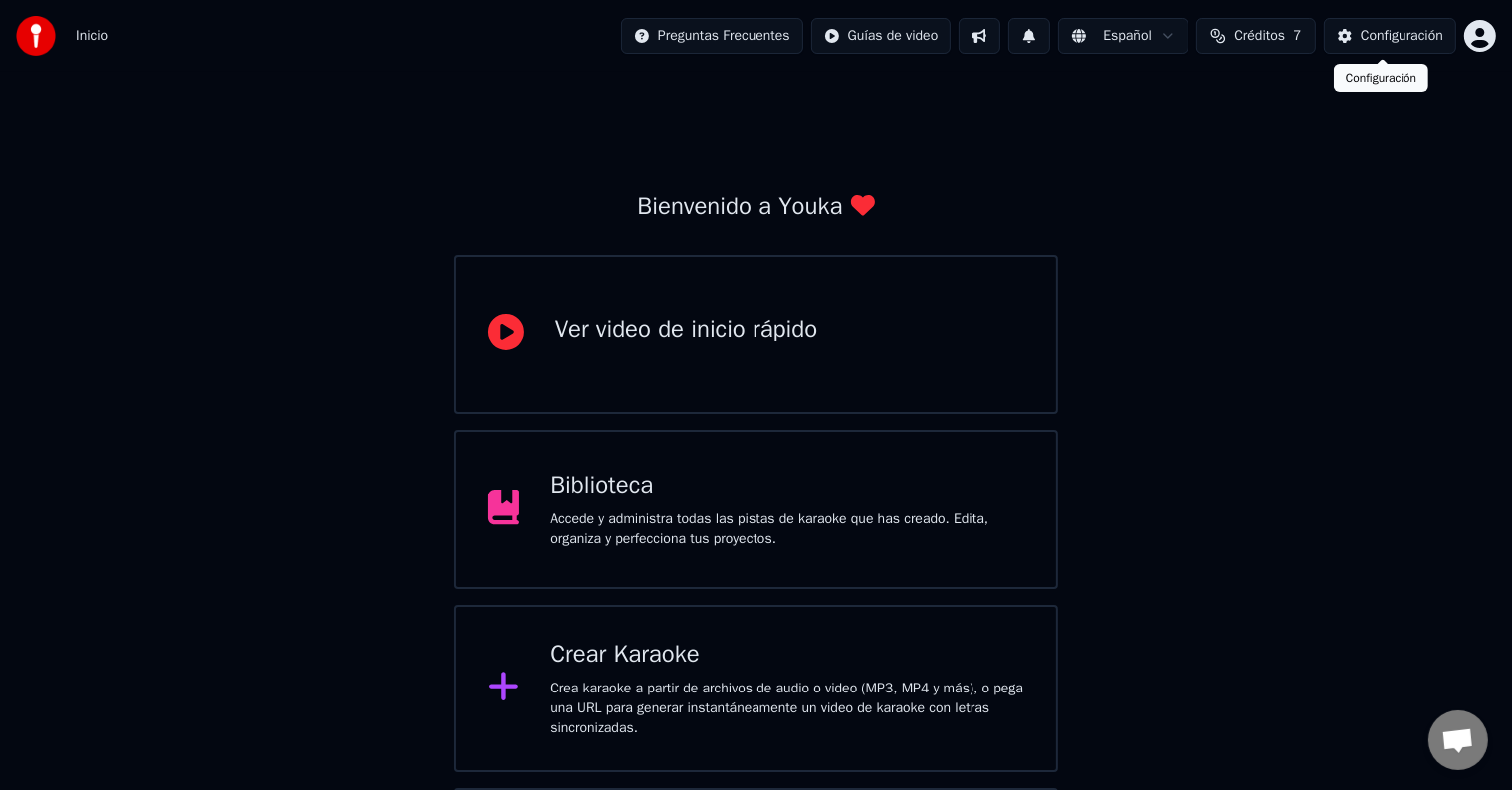 click on "Inicio Preguntas Frecuentes Guías de video Español Créditos 7 Configuración Bienvenido a Youka Ver video de inicio rápido Biblioteca Accede y administra todas las pistas de karaoke que has creado. Edita, organiza y perfecciona tus proyectos. Crear Karaoke Crea karaoke a partir de archivos de audio o video (MP3, MP4 y más), o pega una URL para generar instantáneamente un video de karaoke con letras sincronizadas. Por favor, actualiza a la última versión Tu versión de [PERSON_NAME] está obsoleta. Por favor, guarda tu biblioteca y tus ajustes (Ajustes > Zona peligrosa > Exportar ajustes) y actualiza a la última versión para continuar usando Youka. Configuración Configuración" at bounding box center [756, 478] 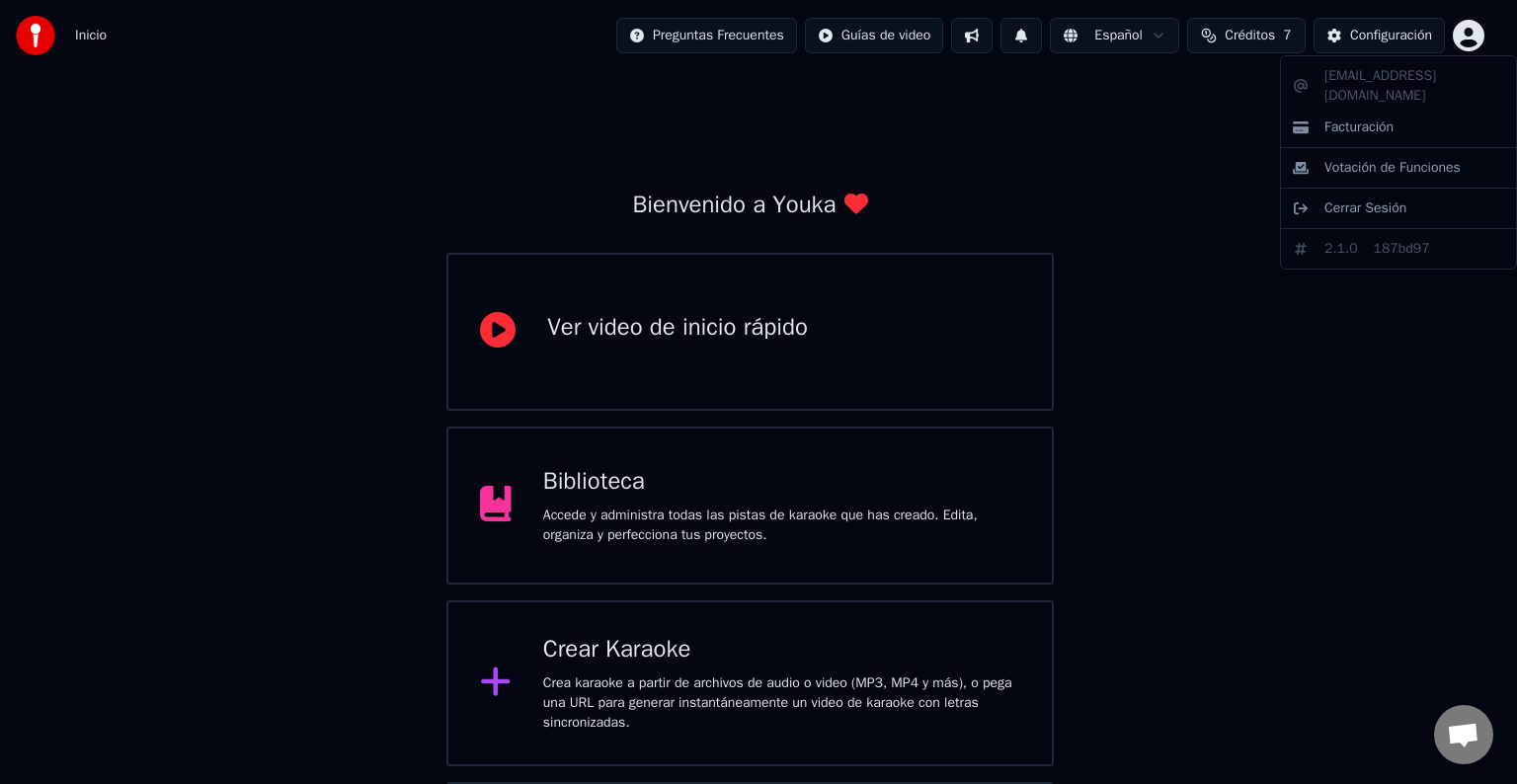 click on "Inicio Preguntas Frecuentes Guías de video Español Créditos 7 Configuración Bienvenido a Youka Ver video de inicio rápido Biblioteca Accede y administra todas las pistas de karaoke que has creado. Edita, organiza y perfecciona tus proyectos. Crear Karaoke Crea karaoke a partir de archivos de audio o video (MP3, MP4 y más), o pega una URL para generar instantáneamente un video de karaoke con letras sincronizadas. Por favor, actualiza a la última versión Tu versión de [PERSON_NAME] está obsoleta. Por favor, guarda tu biblioteca y tus ajustes (Ajustes > Zona peligrosa > Exportar ajustes) y actualiza a la última versión para continuar usando Youka. [EMAIL_ADDRESS][DOMAIN_NAME] Facturación Votación de Funciones Cerrar Sesión 2.1.0 187bd97" at bounding box center (758, 474) 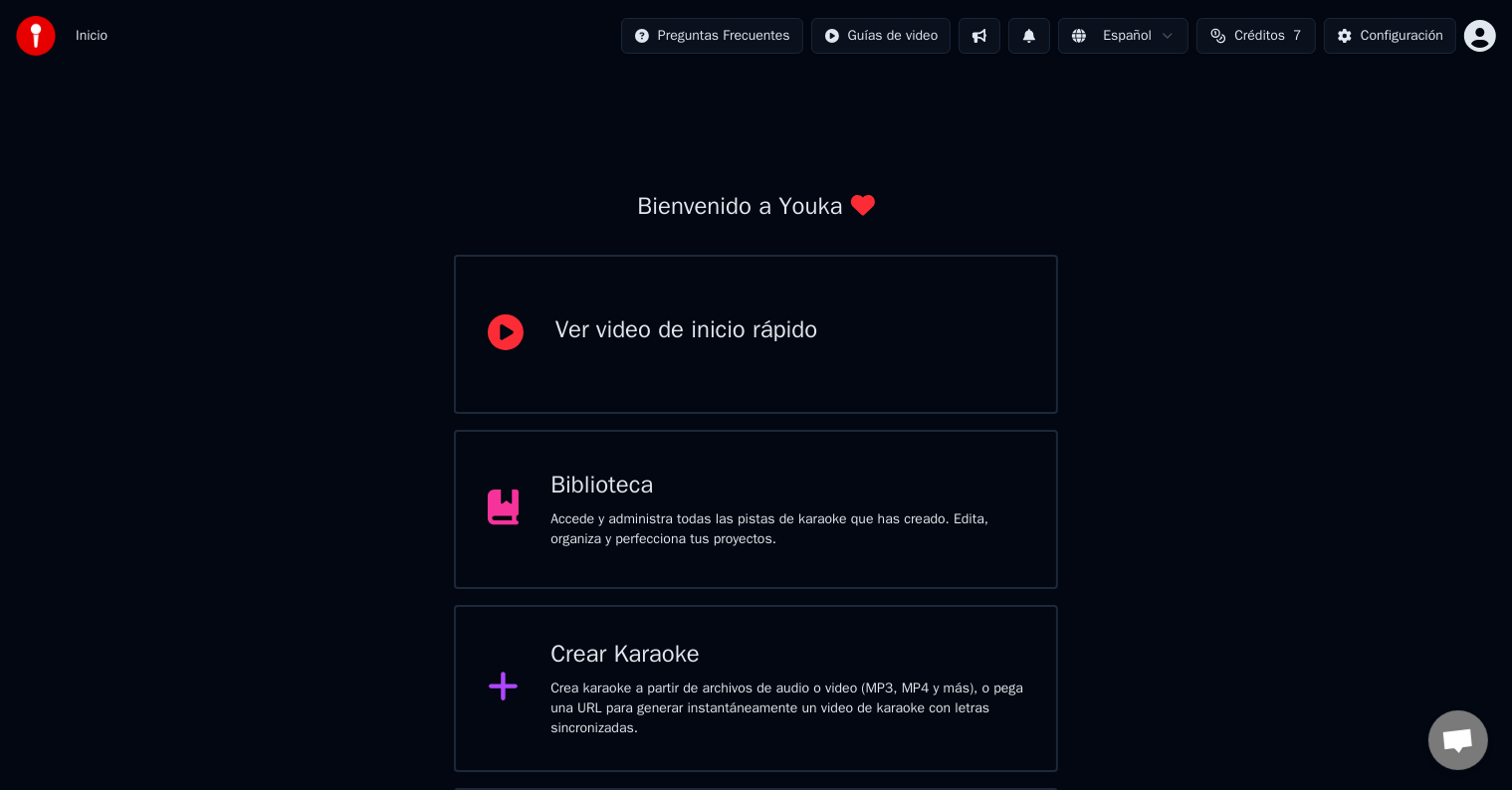 drag, startPoint x: 90, startPoint y: 35, endPoint x: 75, endPoint y: 41, distance: 16.155494 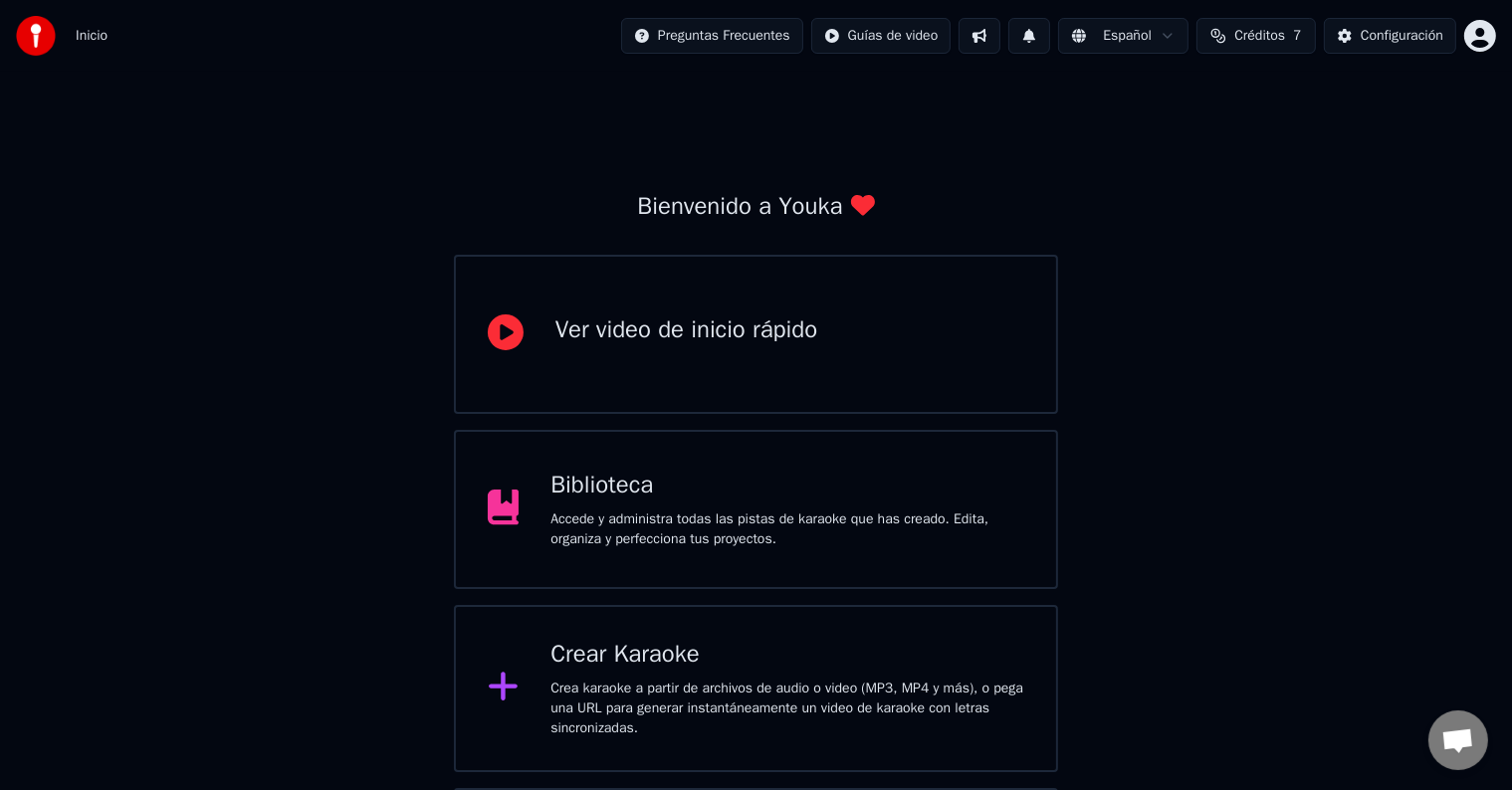 click at bounding box center [36, 36] 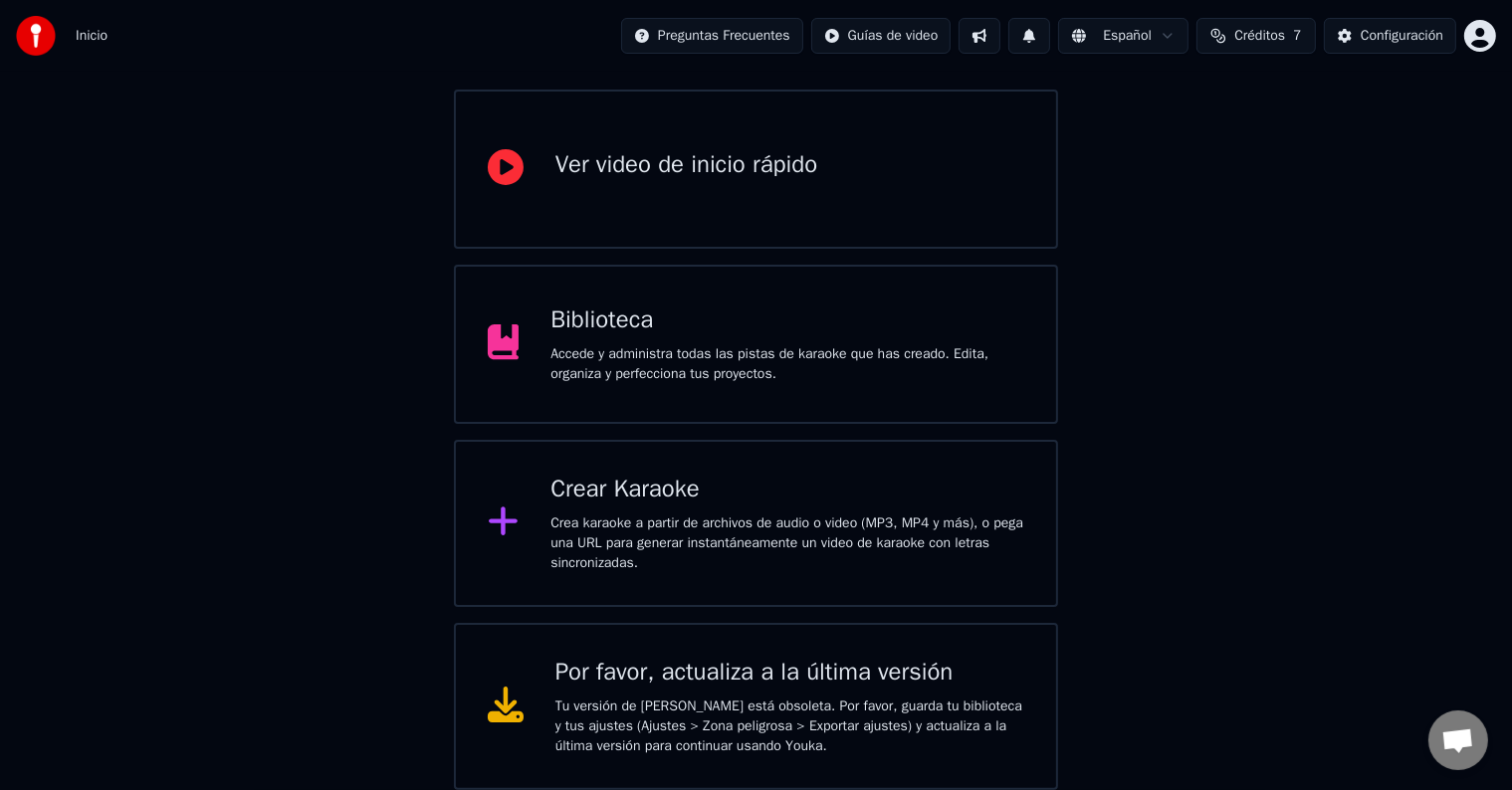 click on "Bienvenido a Youka Ver video de inicio rápido Biblioteca Accede y administra todas las pistas de karaoke que has creado. Edita, organiza y perfecciona tus proyectos. Crear Karaoke Crea karaoke a partir de archivos de audio o video (MP3, MP4 y más), o pega una URL para generar instantáneamente un video de karaoke con letras sincronizadas. Por favor, actualiza a la última versión Tu versión de [PERSON_NAME] está obsoleta. Por favor, guarda tu biblioteca y tus ajustes (Ajustes > Zona peligrosa > Exportar ajustes) y actualiza a la última versión para continuar usando Youka." at bounding box center [756, 348] 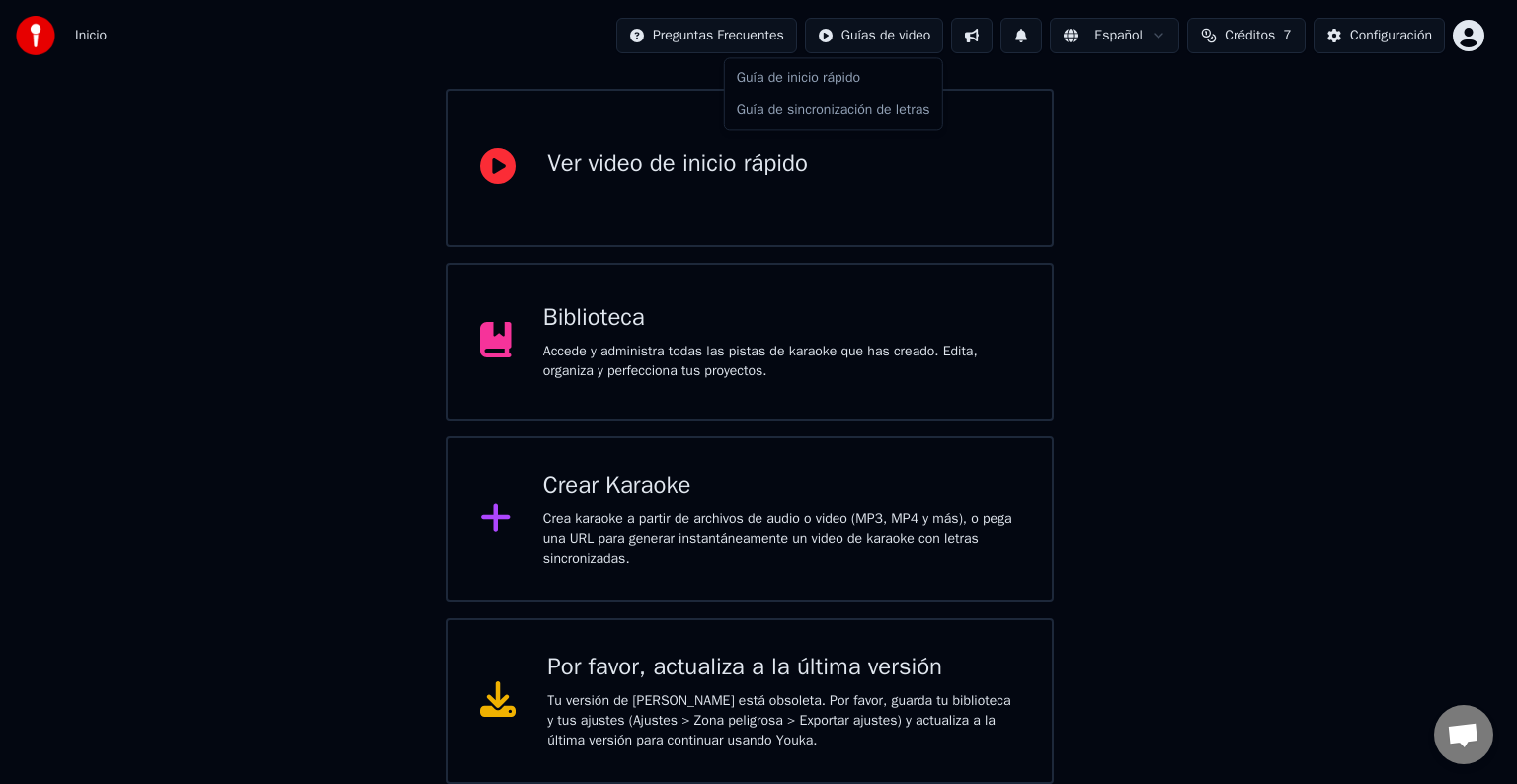 click on "Inicio Preguntas Frecuentes Guías de video Español Créditos 7 Configuración Bienvenido a Youka Ver video de inicio rápido Biblioteca Accede y administra todas las pistas de karaoke que has creado. Edita, organiza y perfecciona tus proyectos. Crear Karaoke Crea karaoke a partir de archivos de audio o video (MP3, MP4 y más), o pega una URL para generar instantáneamente un video de karaoke con letras sincronizadas. Por favor, actualiza a la última versión Tu versión de [PERSON_NAME] está obsoleta. Por favor, guarda tu biblioteca y tus ajustes (Ajustes > Zona peligrosa > Exportar ajustes) y actualiza a la última versión para continuar usando Youka. Guía de inicio rápido Guía de sincronización de letras" at bounding box center [758, 310] 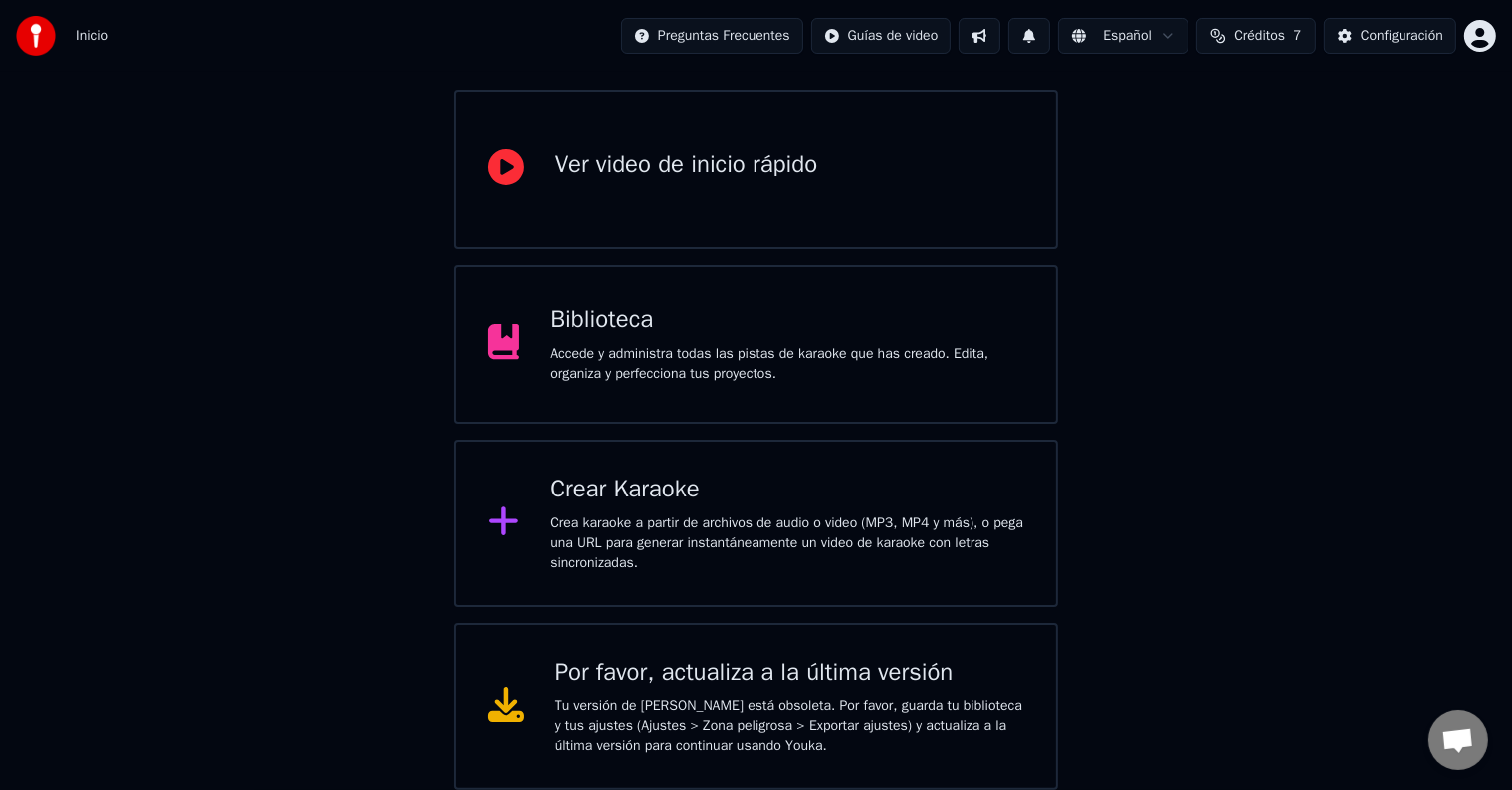 click at bounding box center (979, 36) 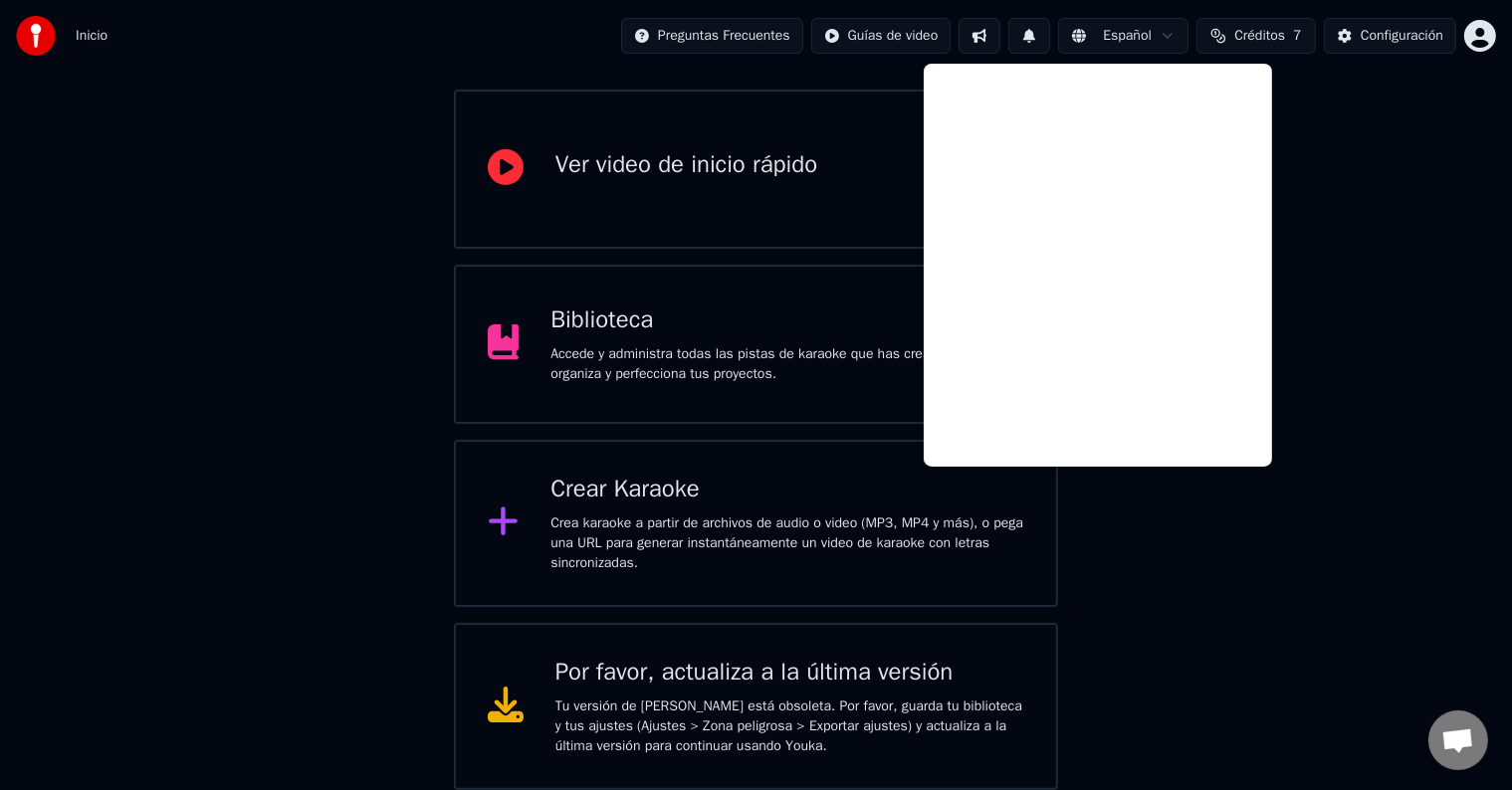 click on "Bienvenido a Youka Ver video de inicio rápido Biblioteca Accede y administra todas las pistas de karaoke que has creado. Edita, organiza y perfecciona tus proyectos. Crear Karaoke Crea karaoke a partir de archivos de audio o video (MP3, MP4 y más), o pega una URL para generar instantáneamente un video de karaoke con letras sincronizadas. Por favor, actualiza a la última versión Tu versión de [PERSON_NAME] está obsoleta. Por favor, guarda tu biblioteca y tus ajustes (Ajustes > Zona peligrosa > Exportar ajustes) y actualiza a la última versión para continuar usando Youka." at bounding box center [756, 348] 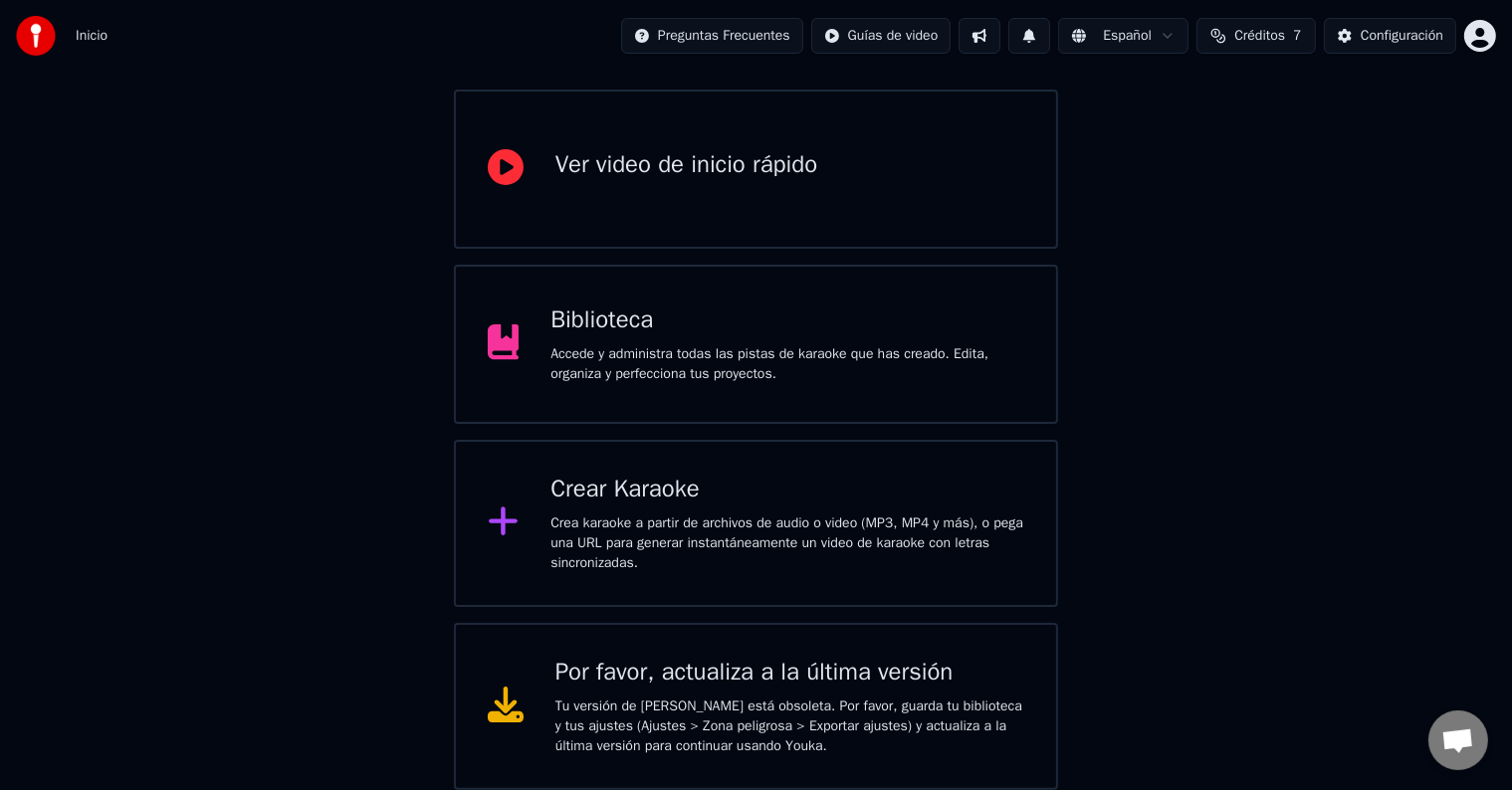 click on "7" at bounding box center (1297, 36) 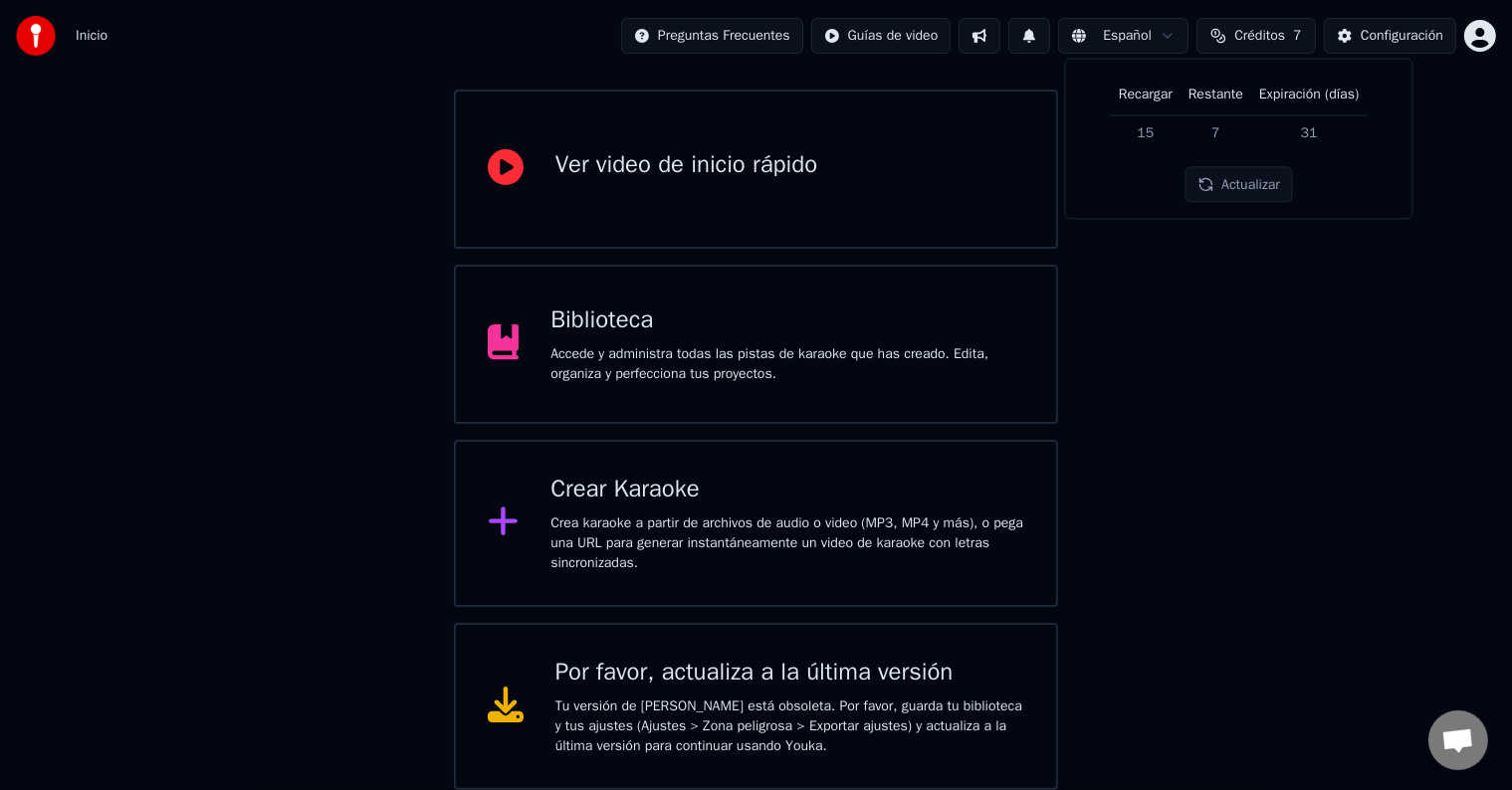 click on "Inicio Preguntas Frecuentes Guías de video Español Créditos 7 Configuración Bienvenido a Youka Ver video de inicio rápido Biblioteca Accede y administra todas las pistas de karaoke que has creado. Edita, organiza y perfecciona tus proyectos. Crear Karaoke Crea karaoke a partir de archivos de audio o video (MP3, MP4 y más), o pega una URL para generar instantáneamente un video de karaoke con letras sincronizadas. Por favor, actualiza a la última versión Tu versión de [PERSON_NAME] está obsoleta. Por favor, guarda tu biblioteca y tus ajustes (Ajustes > Zona peligrosa > Exportar ajustes) y actualiza a la última versión para continuar usando Youka. Recargar Restante Expiración (días) 15 7 31 Actualizar" at bounding box center (756, 312) 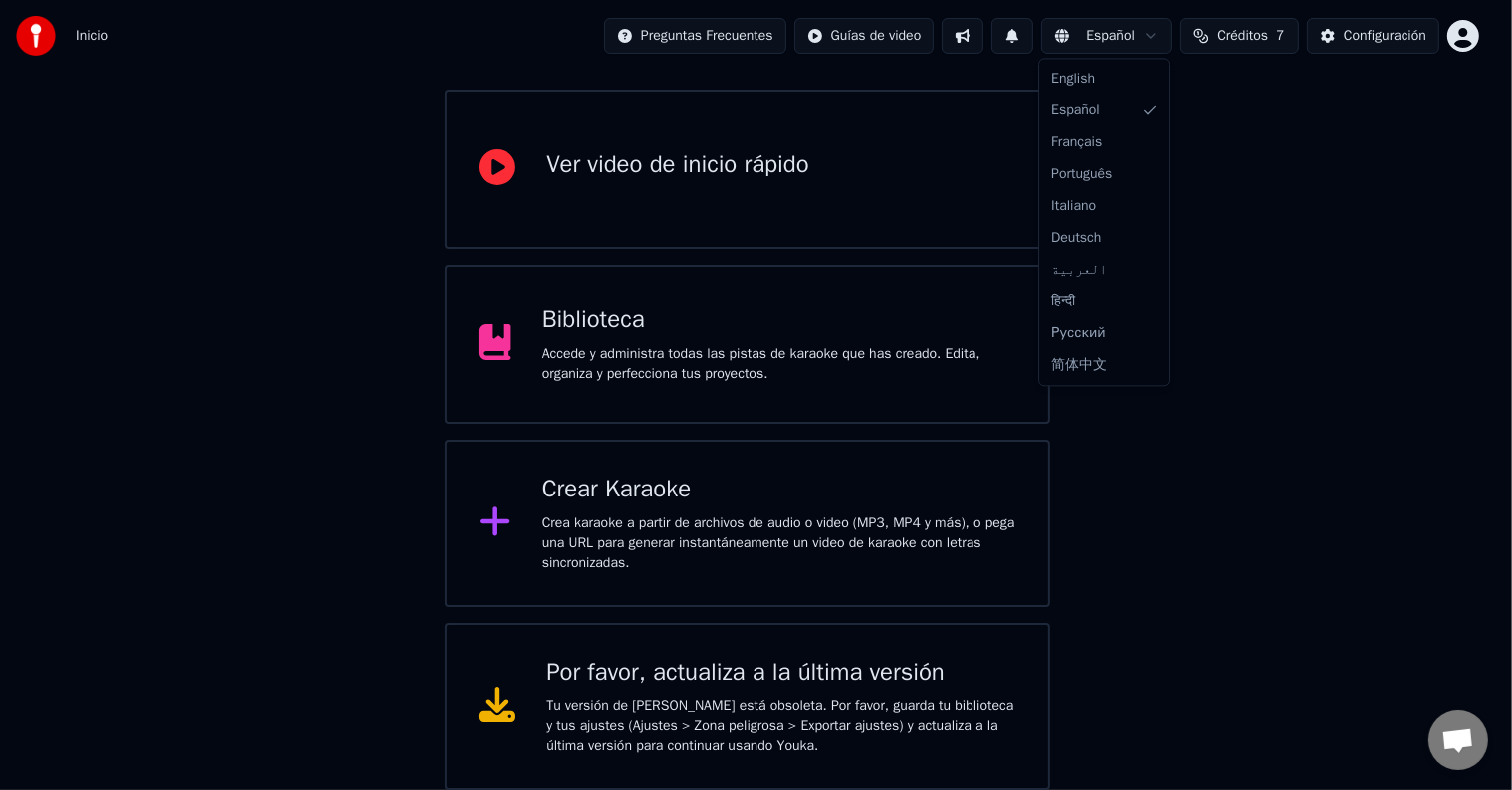 click on "Inicio Preguntas Frecuentes Guías de video Español Créditos 7 Configuración Bienvenido a Youka Ver video de inicio rápido Biblioteca Accede y administra todas las pistas de karaoke que has creado. Edita, organiza y perfecciona tus proyectos. Crear Karaoke Crea karaoke a partir de archivos de audio o video (MP3, MP4 y más), o pega una URL para generar instantáneamente un video de karaoke con letras sincronizadas. Por favor, actualiza a la última versión Tu versión de [PERSON_NAME] está obsoleta. Por favor, guarda tu biblioteca y tus ajustes (Ajustes > Zona peligrosa > Exportar ajustes) y actualiza a la última versión para continuar usando Youka. English Español Français Português Italiano [PERSON_NAME] العربية हिन्दी Русский 简体中文" at bounding box center [756, 312] 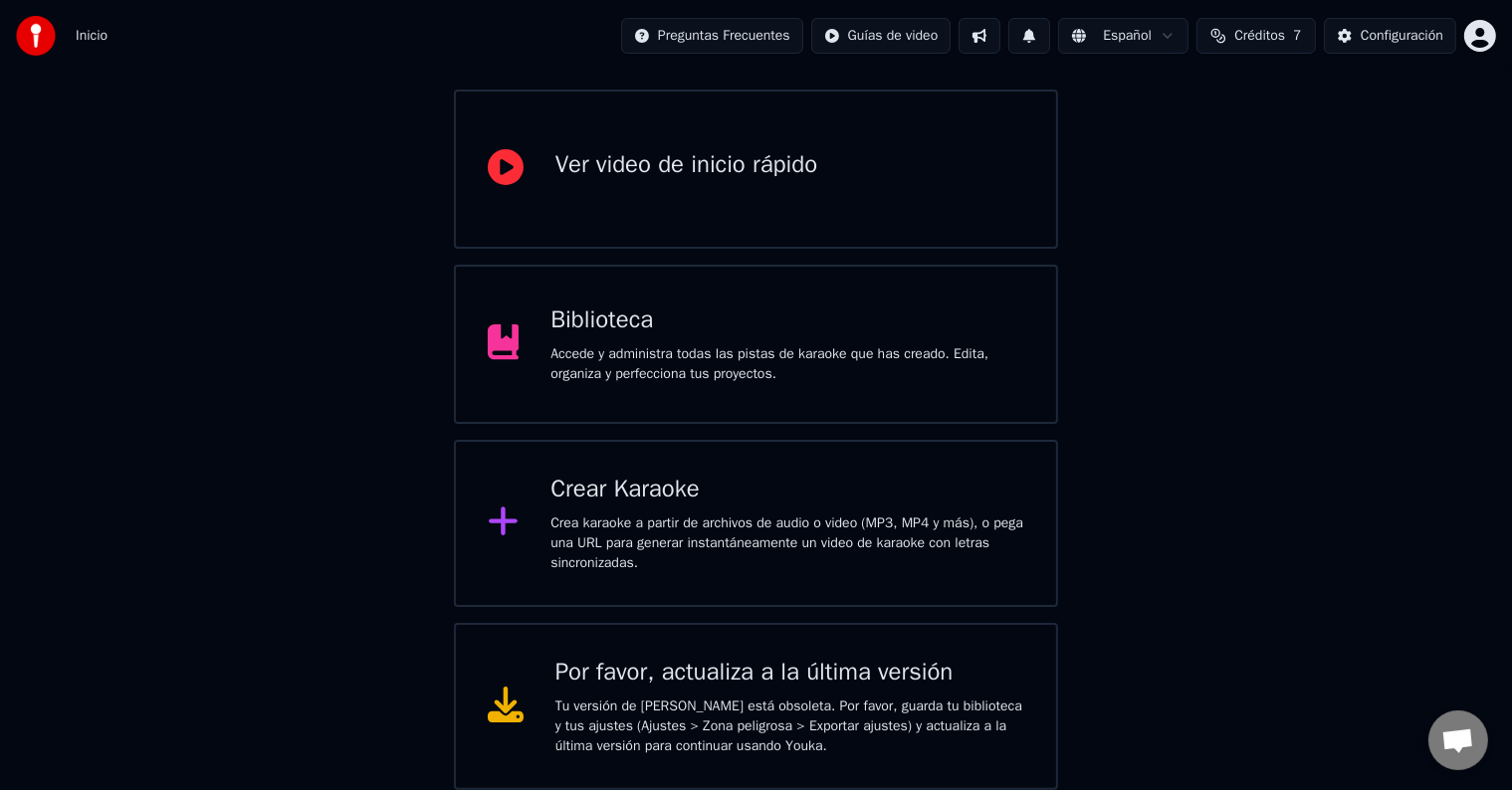 click at bounding box center [1029, 36] 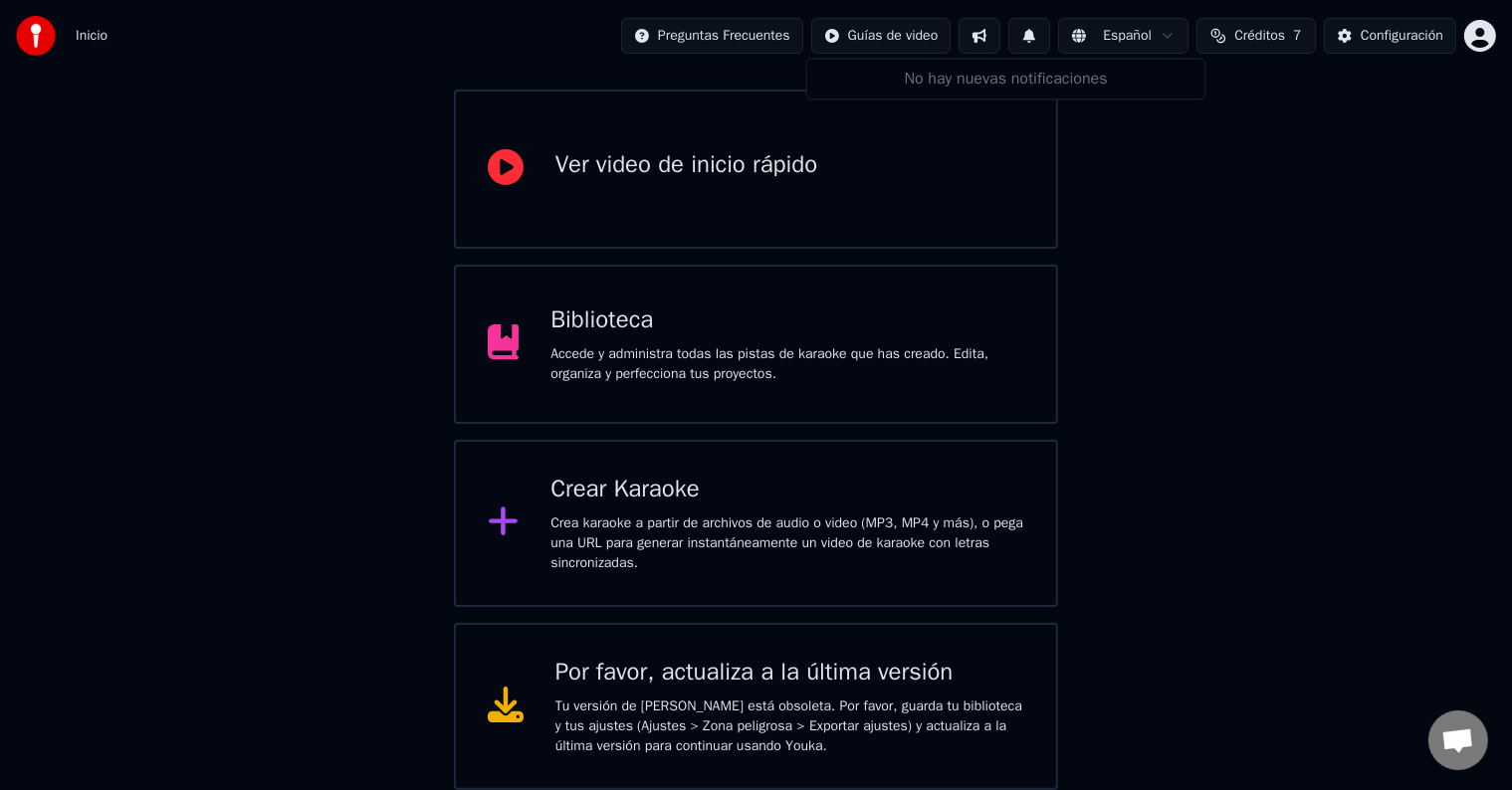 click on "Inicio Preguntas Frecuentes Guías de video Español Créditos 7 Configuración Bienvenido a Youka Ver video de inicio rápido Biblioteca Accede y administra todas las pistas de karaoke que has creado. Edita, organiza y perfecciona tus proyectos. Crear Karaoke Crea karaoke a partir de archivos de audio o video (MP3, MP4 y más), o pega una URL para generar instantáneamente un video de karaoke con letras sincronizadas. Por favor, actualiza a la última versión Tu versión de [PERSON_NAME] está obsoleta. Por favor, guarda tu biblioteca y tus ajustes (Ajustes > Zona peligrosa > Exportar ajustes) y actualiza a la última versión para continuar usando Youka. No hay nuevas notificaciones" at bounding box center [756, 312] 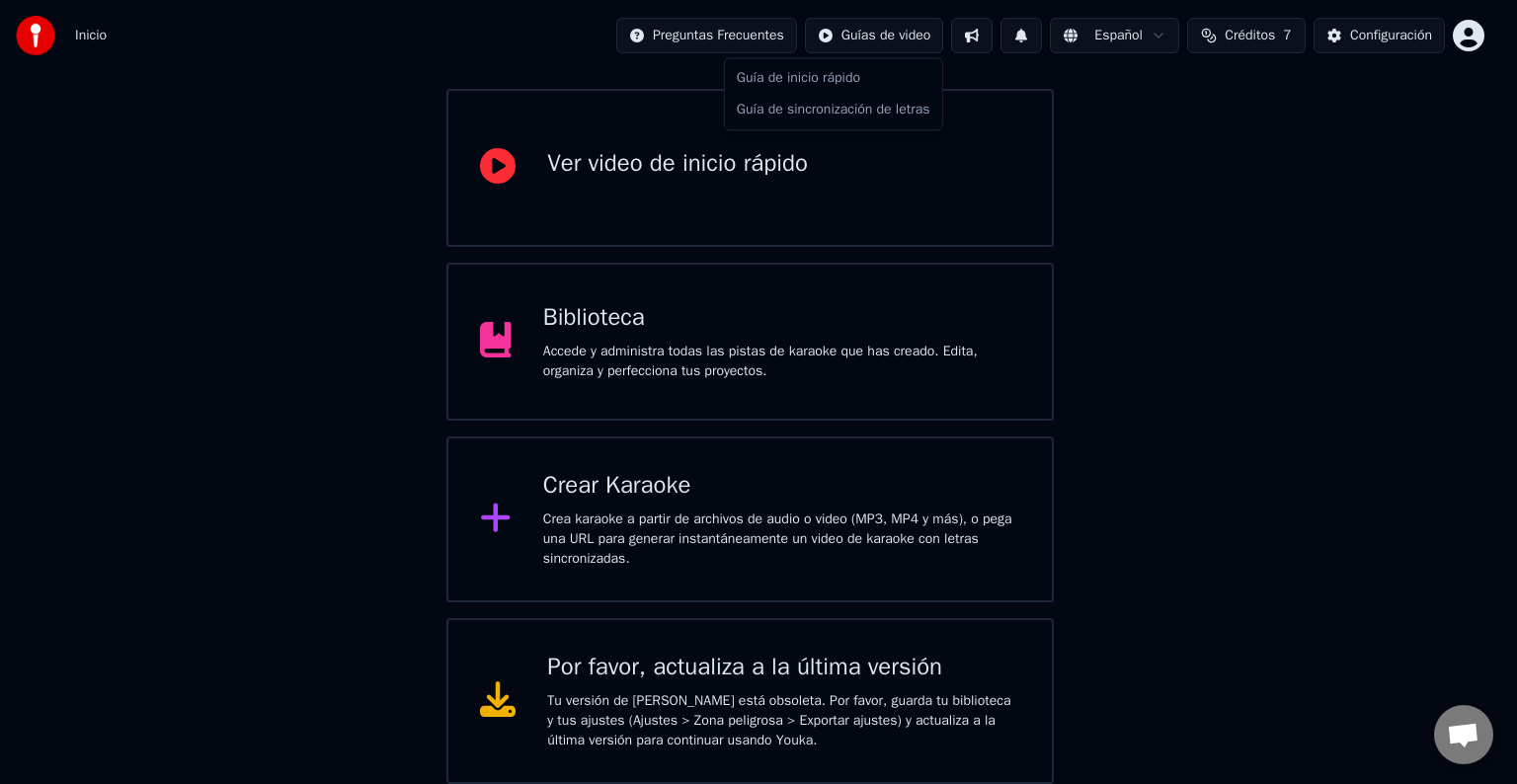 click on "Inicio Preguntas Frecuentes Guías de video Español Créditos 7 Configuración Bienvenido a Youka Ver video de inicio rápido Biblioteca Accede y administra todas las pistas de karaoke que has creado. Edita, organiza y perfecciona tus proyectos. Crear Karaoke Crea karaoke a partir de archivos de audio o video (MP3, MP4 y más), o pega una URL para generar instantáneamente un video de karaoke con letras sincronizadas. Por favor, actualiza a la última versión Tu versión de [PERSON_NAME] está obsoleta. Por favor, guarda tu biblioteca y tus ajustes (Ajustes > Zona peligrosa > Exportar ajustes) y actualiza a la última versión para continuar usando Youka. Guía de inicio rápido Guía de sincronización de letras" at bounding box center (758, 310) 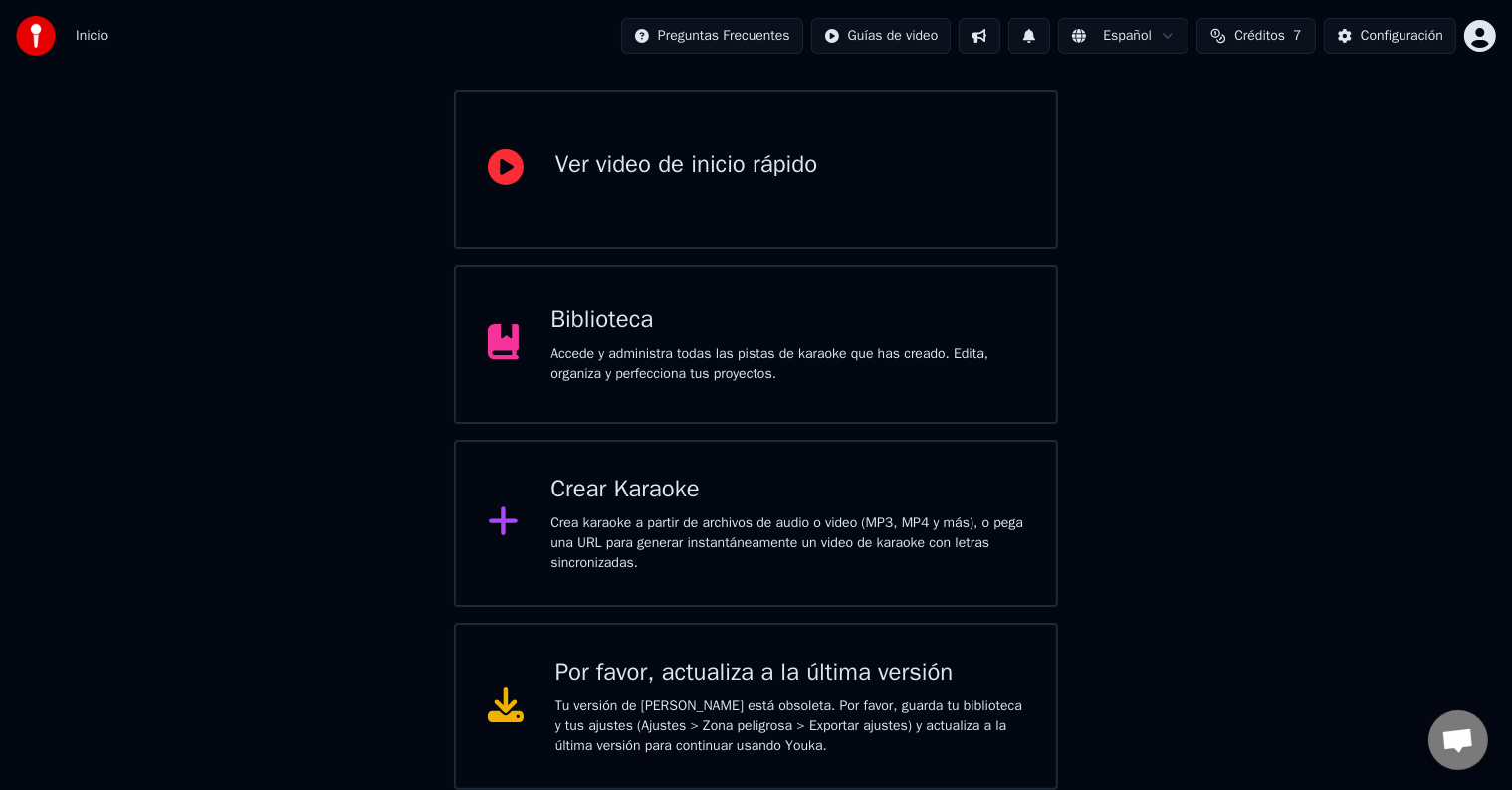 click on "Inicio" at bounding box center (62, 36) 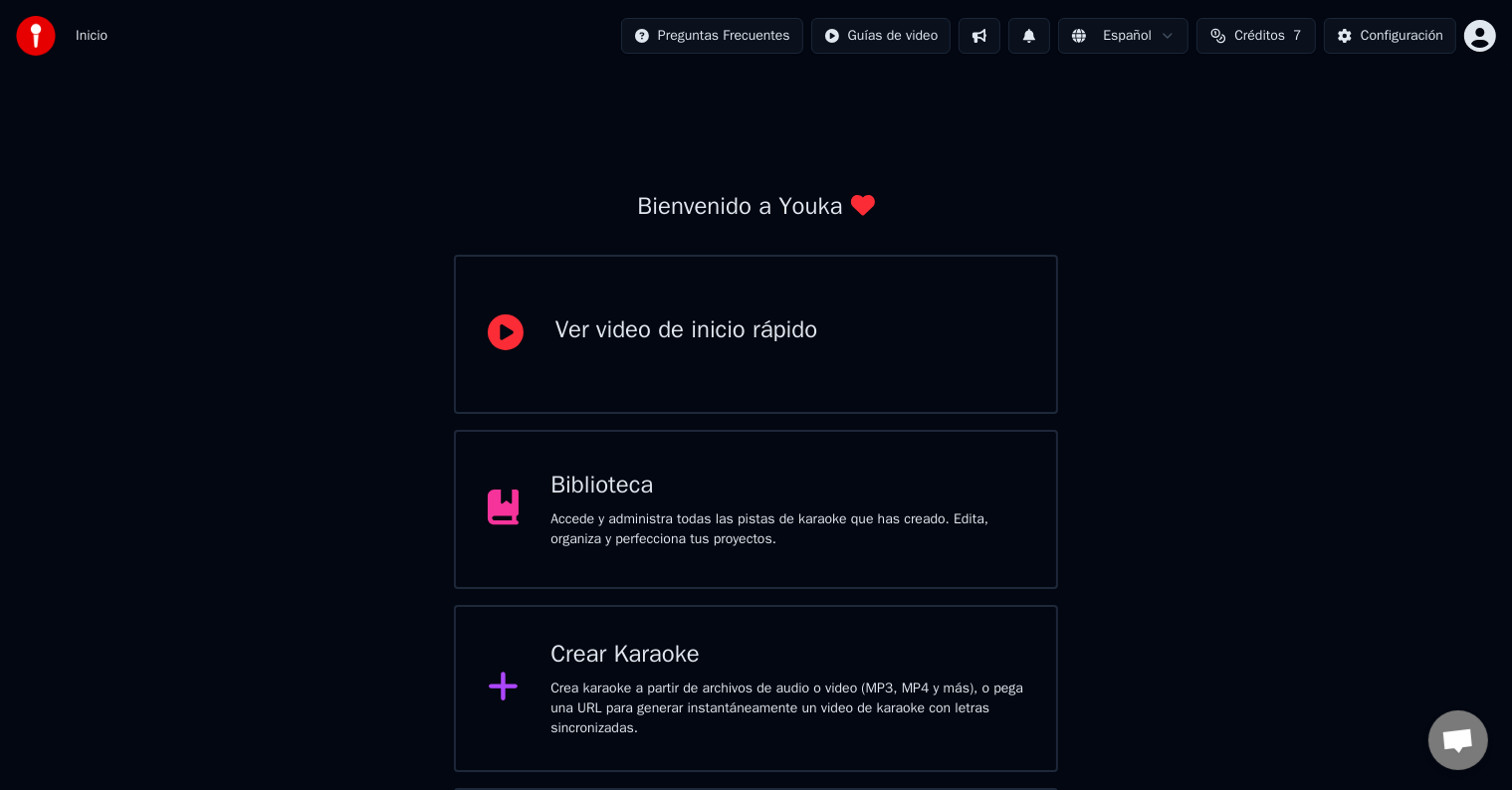 scroll, scrollTop: 165, scrollLeft: 0, axis: vertical 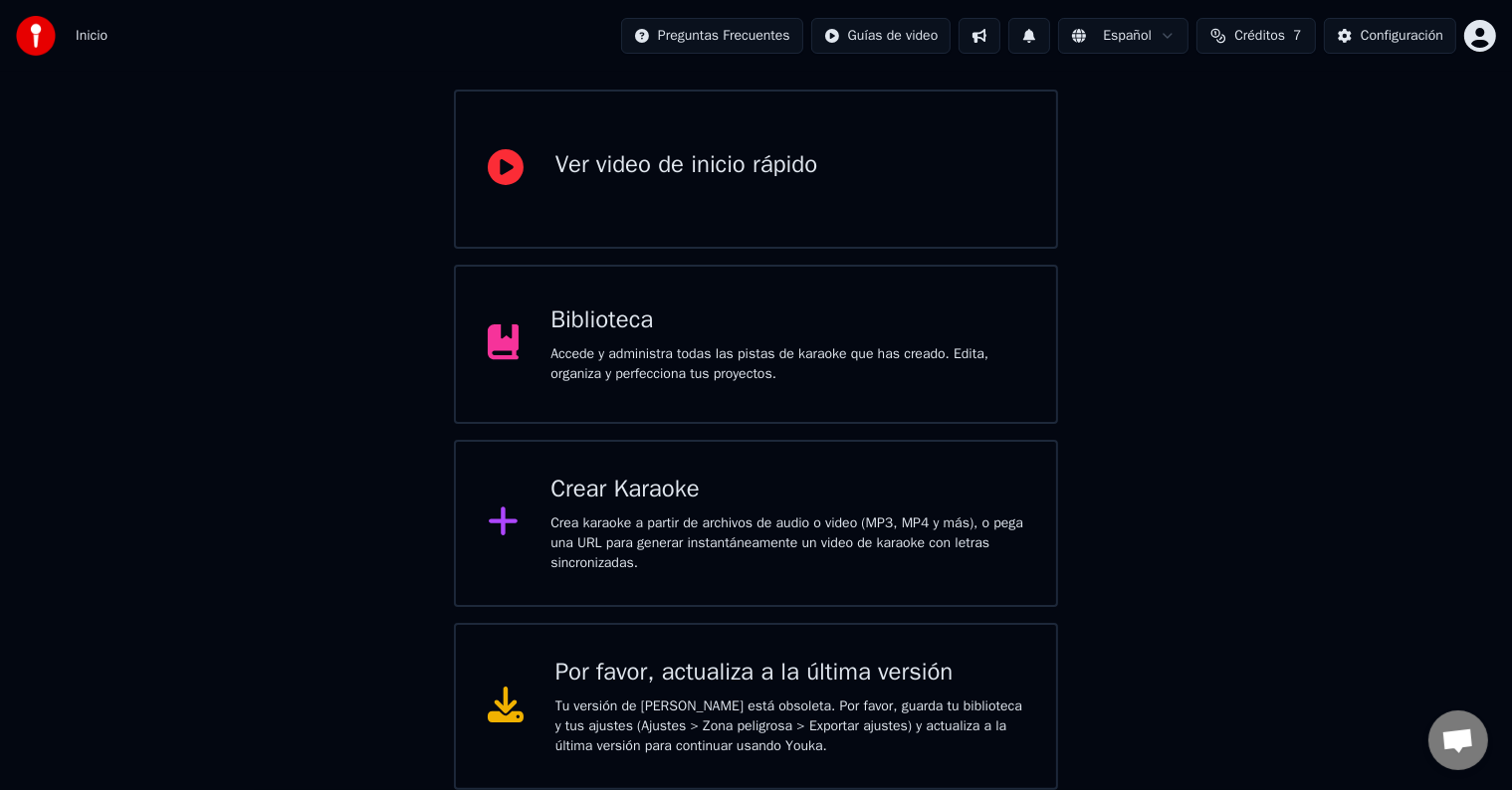 click on "Por favor, actualiza a la última versión" at bounding box center (790, 673) 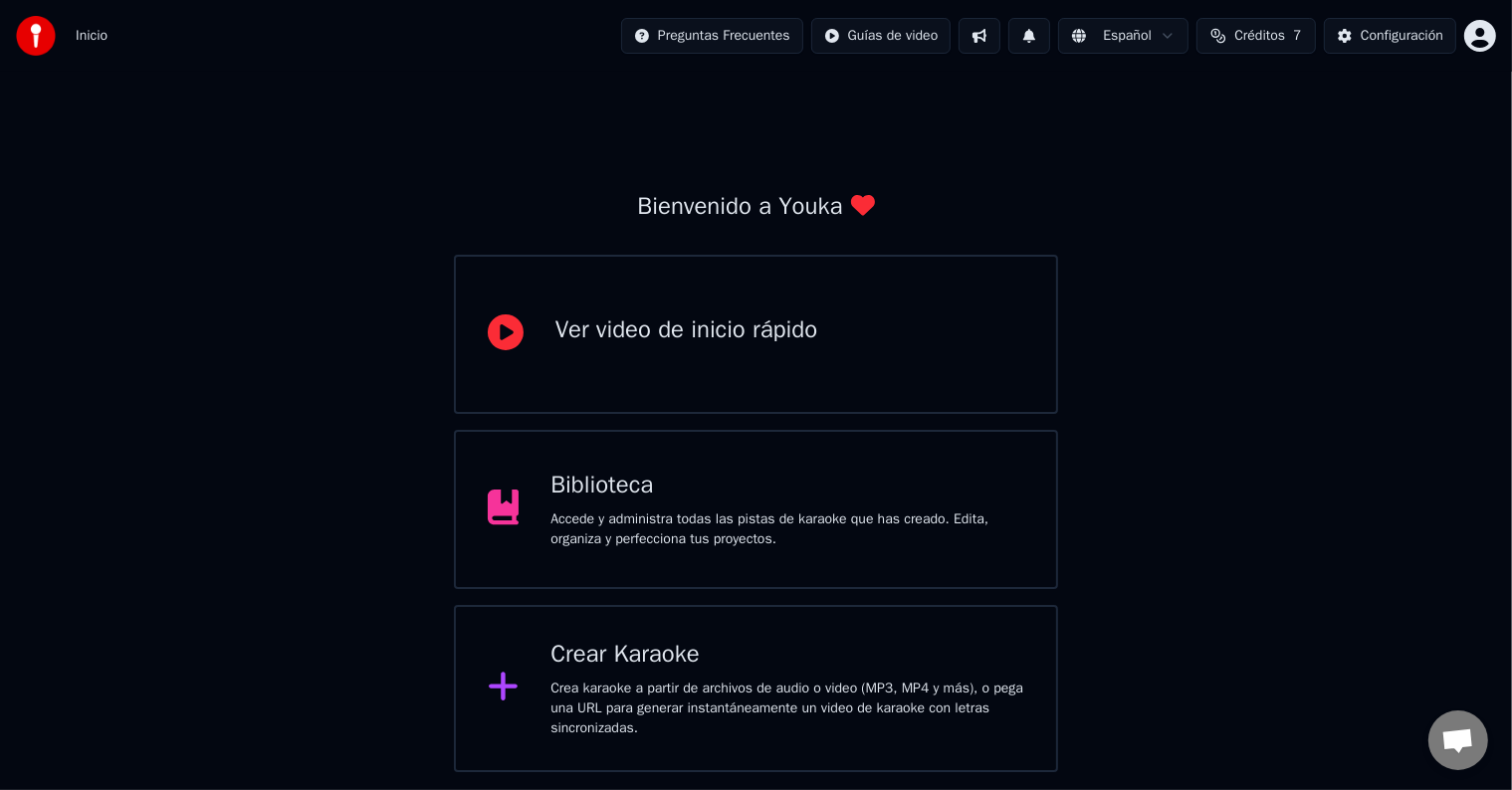 scroll, scrollTop: 0, scrollLeft: 0, axis: both 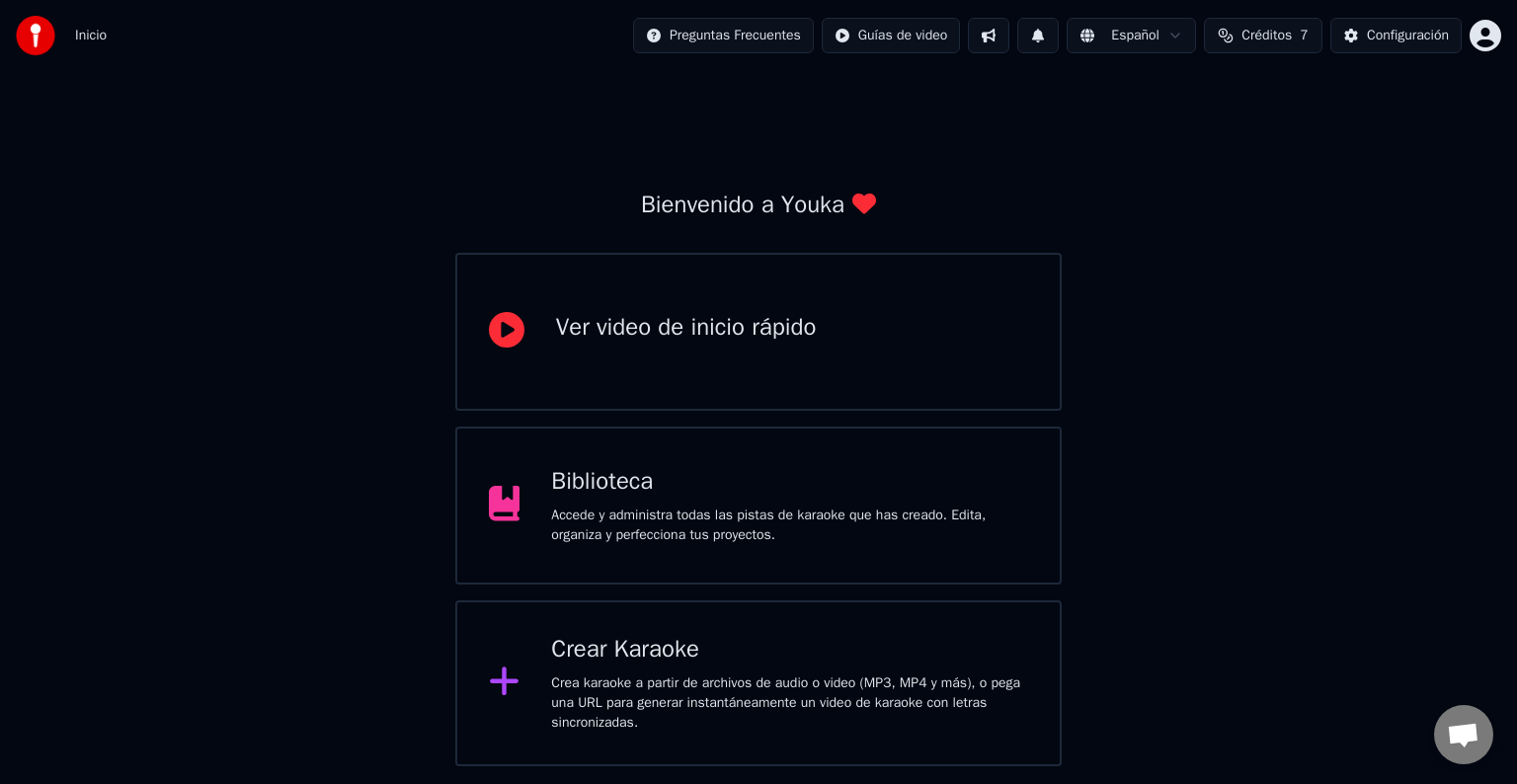 click on "Bienvenido a Youka Ver video de inicio rápido Biblioteca Accede y administra todas las pistas de karaoke que has creado. Edita, organiza y perfecciona tus proyectos. Crear Karaoke Crea karaoke a partir de archivos de audio o video (MP3, MP4 y más), o pega una URL para generar instantáneamente un video de karaoke con letras sincronizadas." at bounding box center (758, 419) 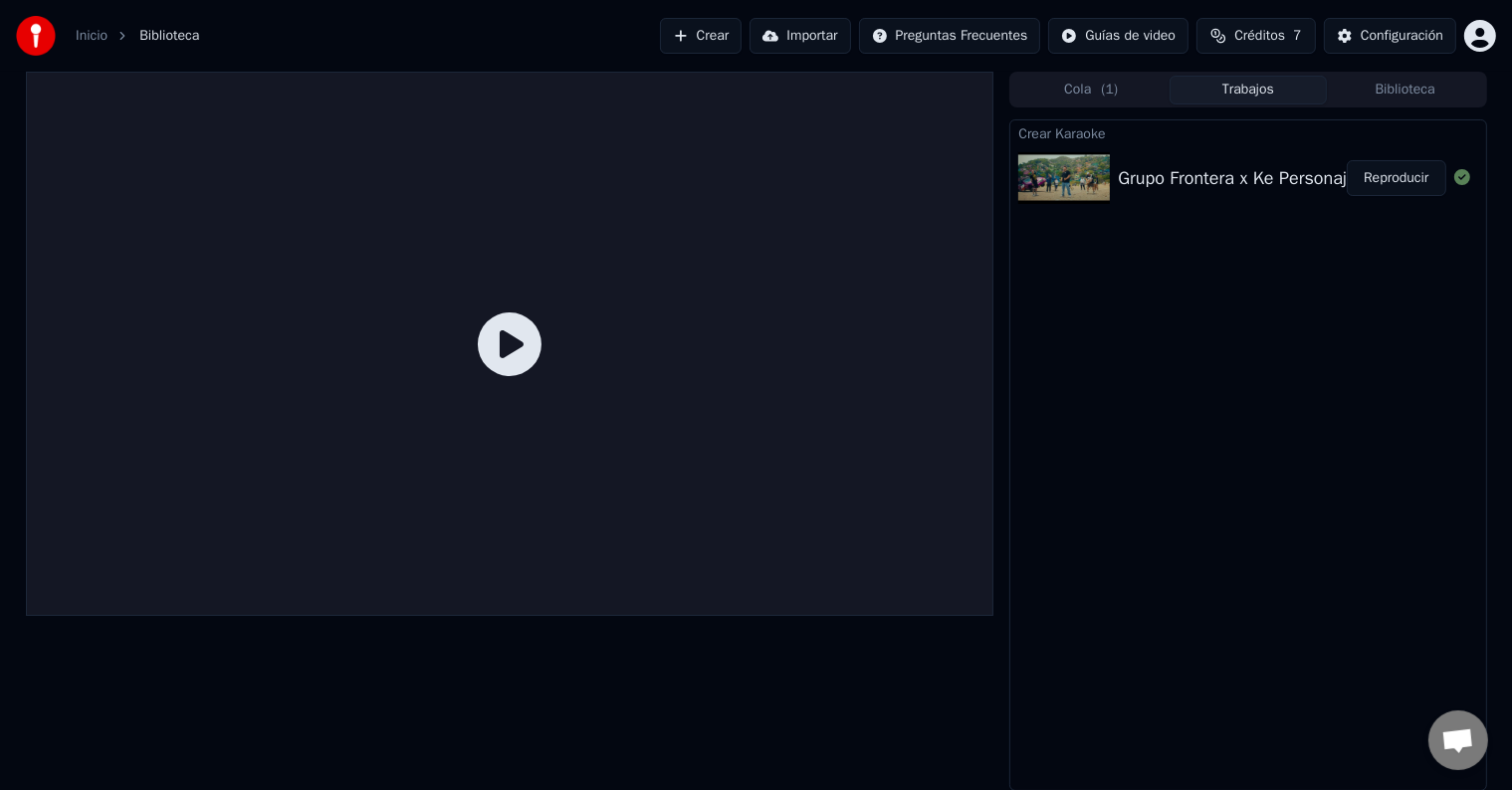 drag, startPoint x: 1386, startPoint y: 175, endPoint x: 1302, endPoint y: 226, distance: 98.270036 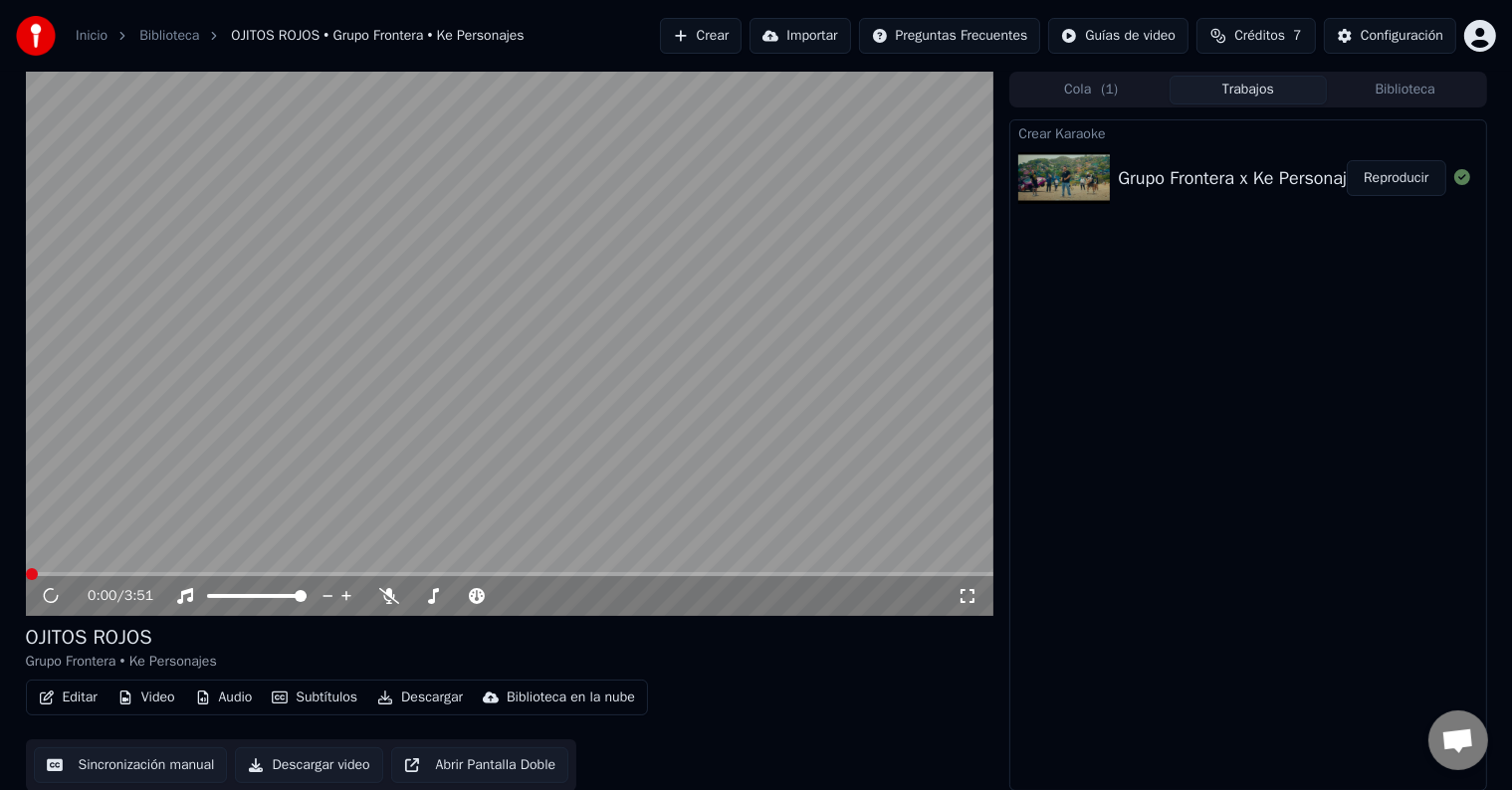 click on "Reproducir" at bounding box center [1396, 178] 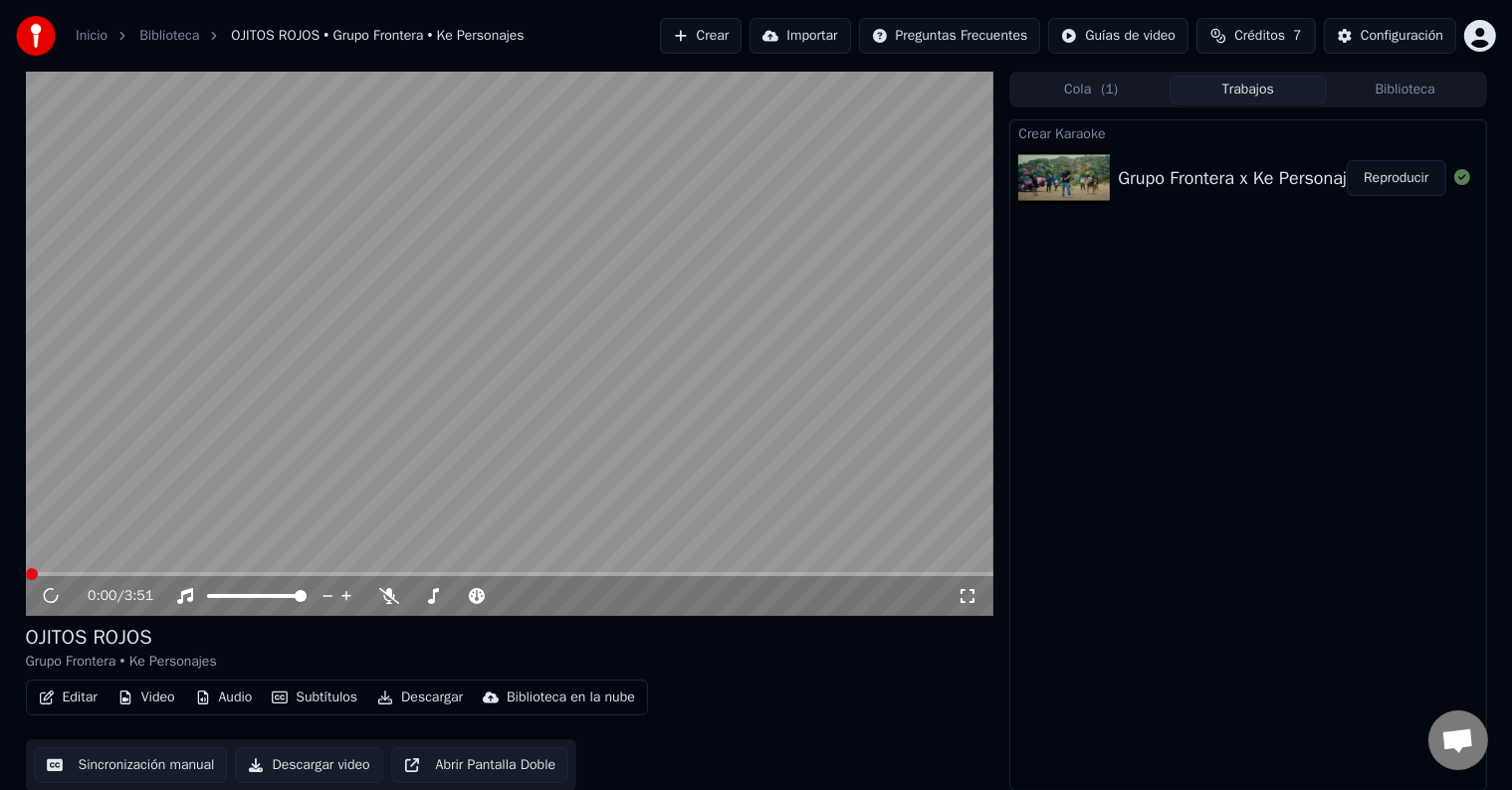click on "Biblioteca" at bounding box center (169, 36) 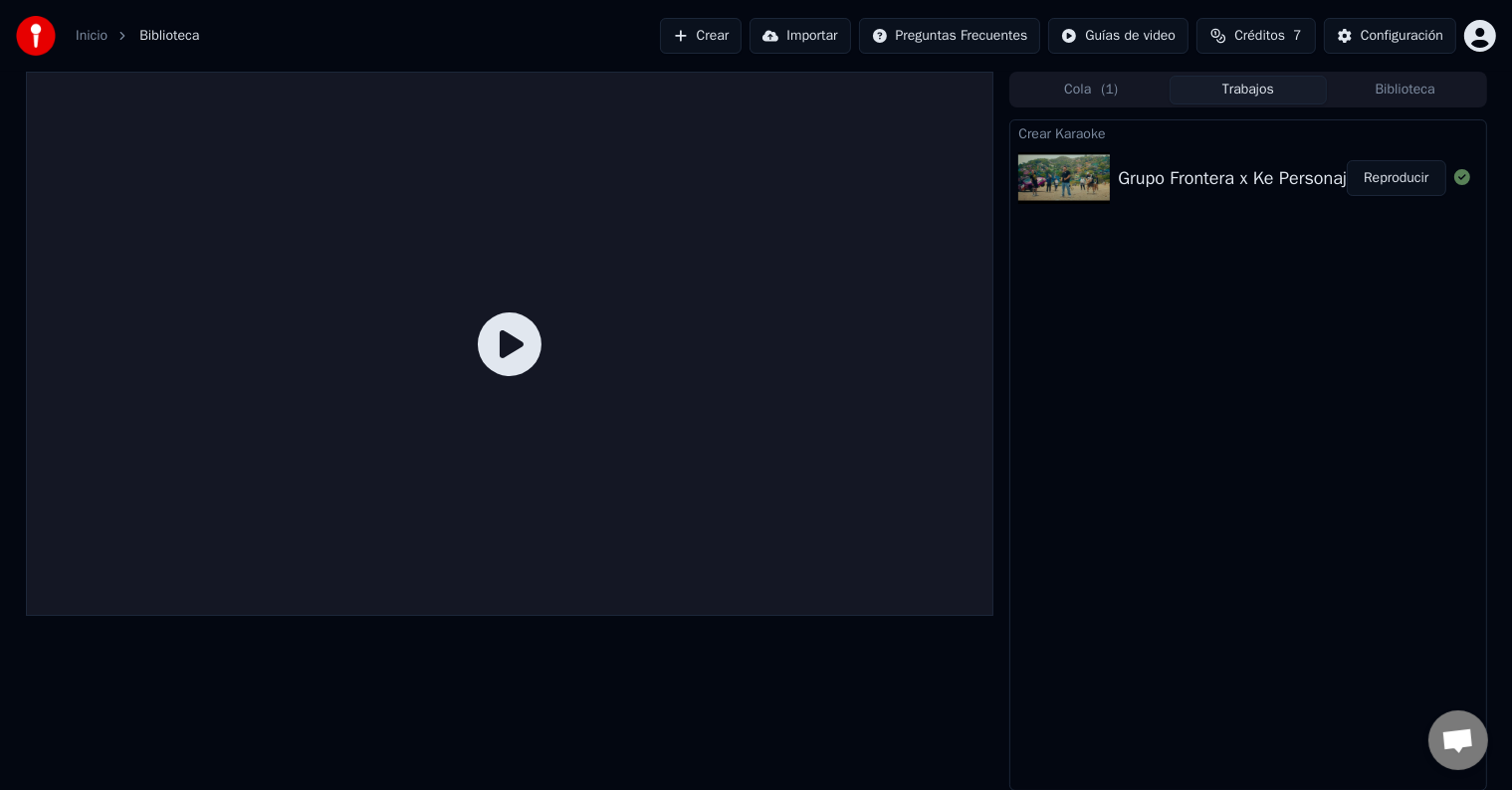 click on "Reproducir" at bounding box center [1396, 178] 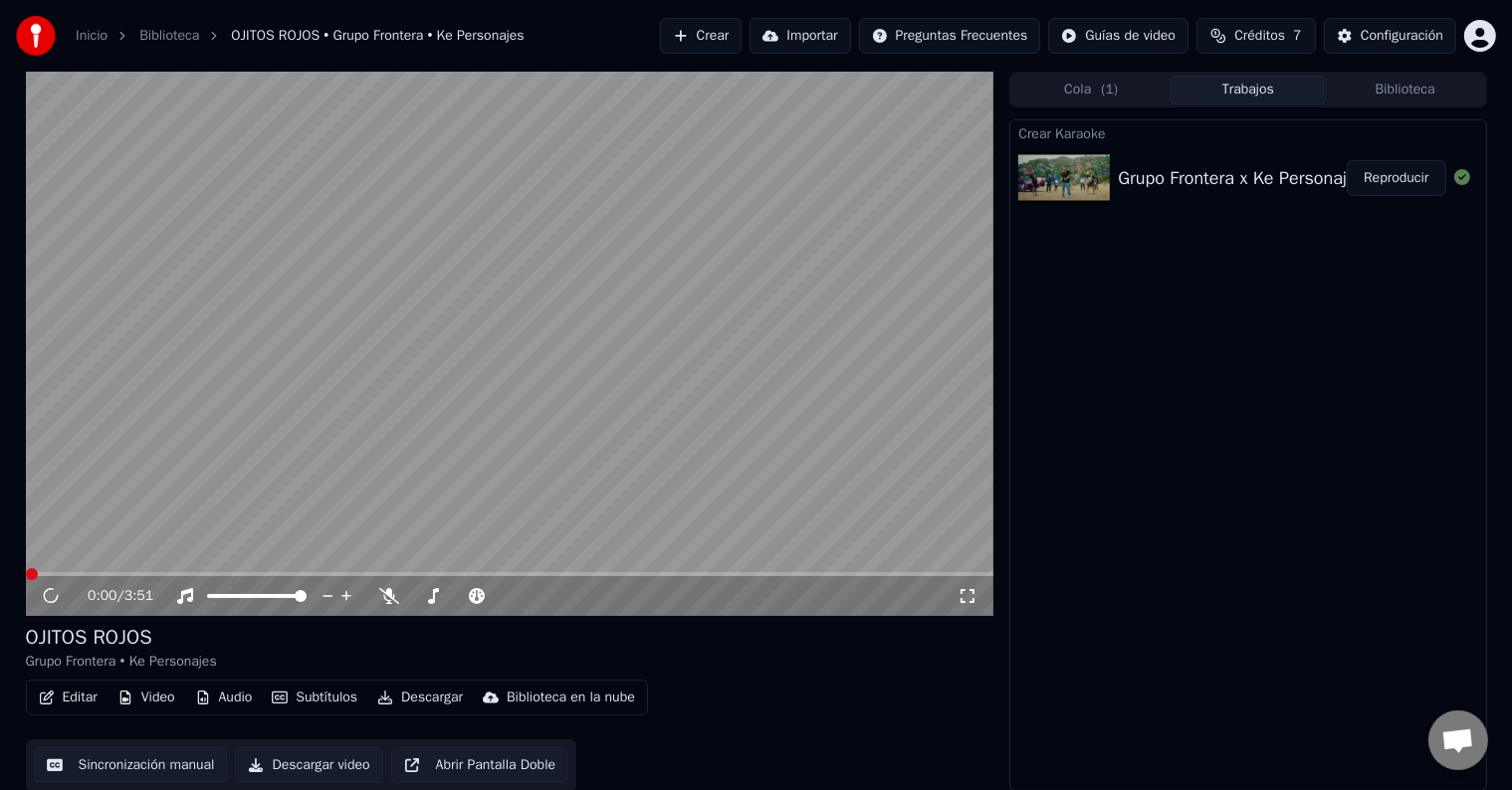scroll, scrollTop: 1, scrollLeft: 0, axis: vertical 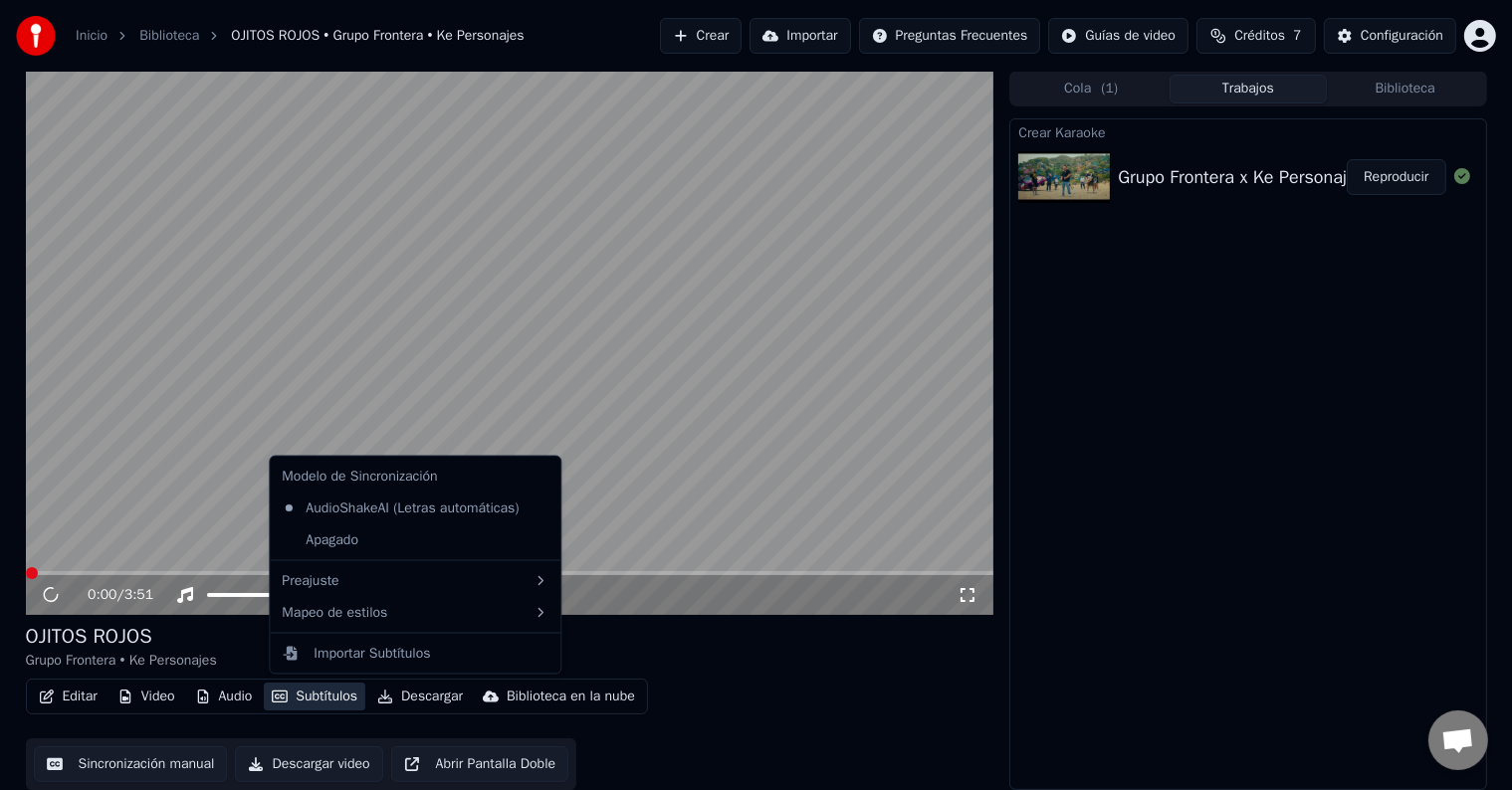 click on "Subtítulos" at bounding box center (315, 696) 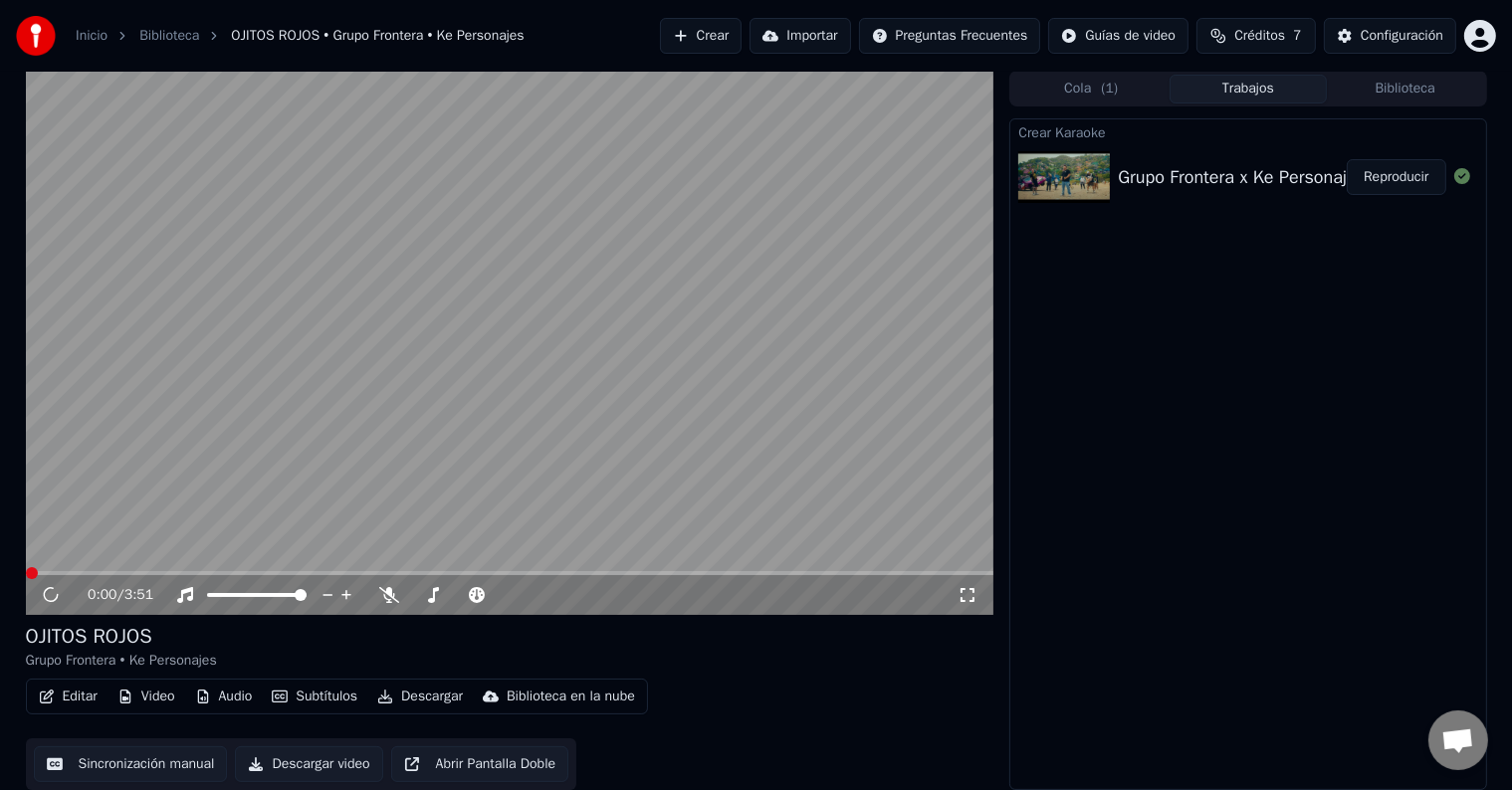 click on "Editar Video Audio Subtítulos Descargar Biblioteca en la nube Sincronización manual Descargar video Abrir Pantalla Doble" at bounding box center [510, 734] 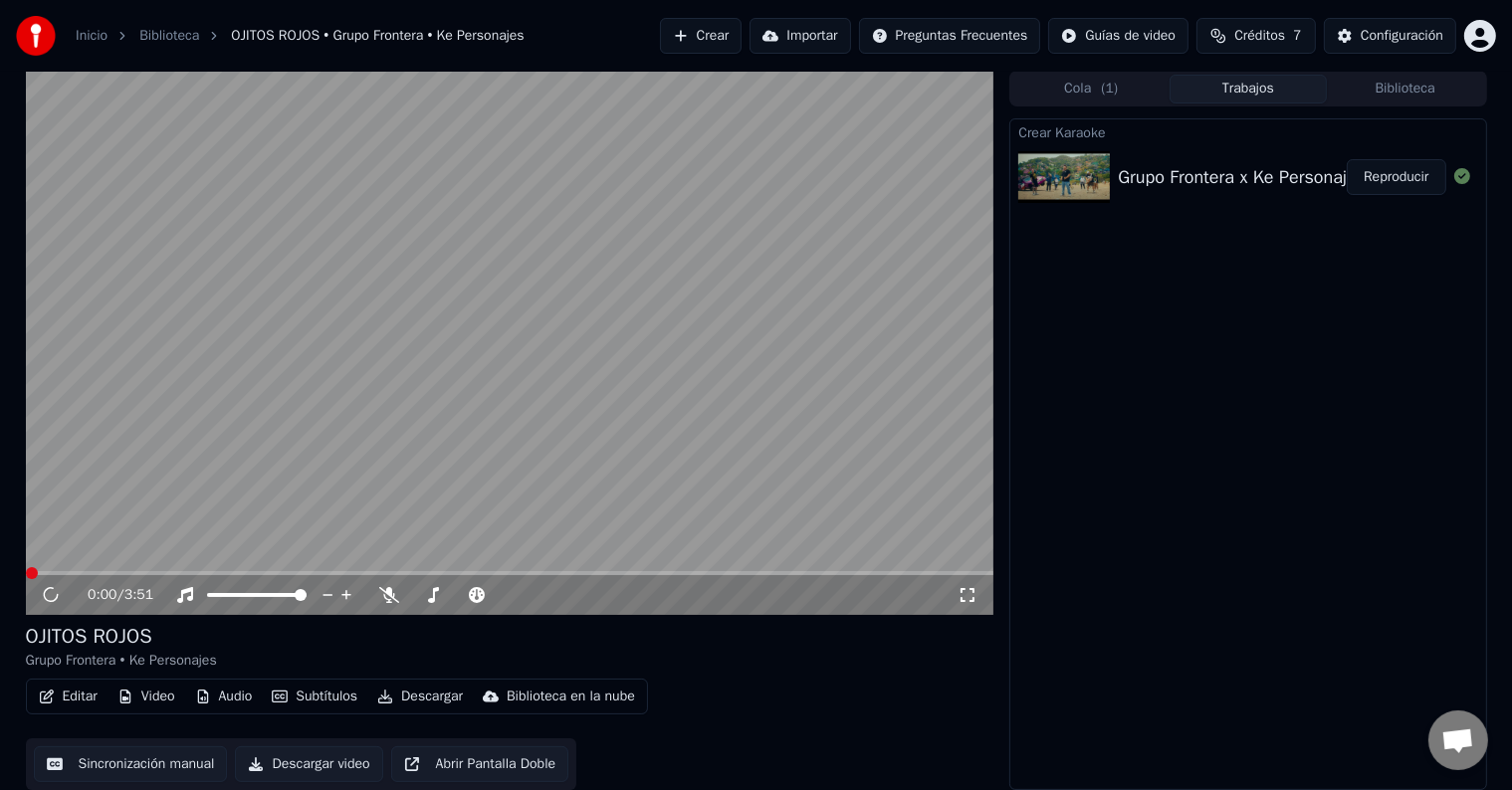 click on "Editar" at bounding box center (68, 696) 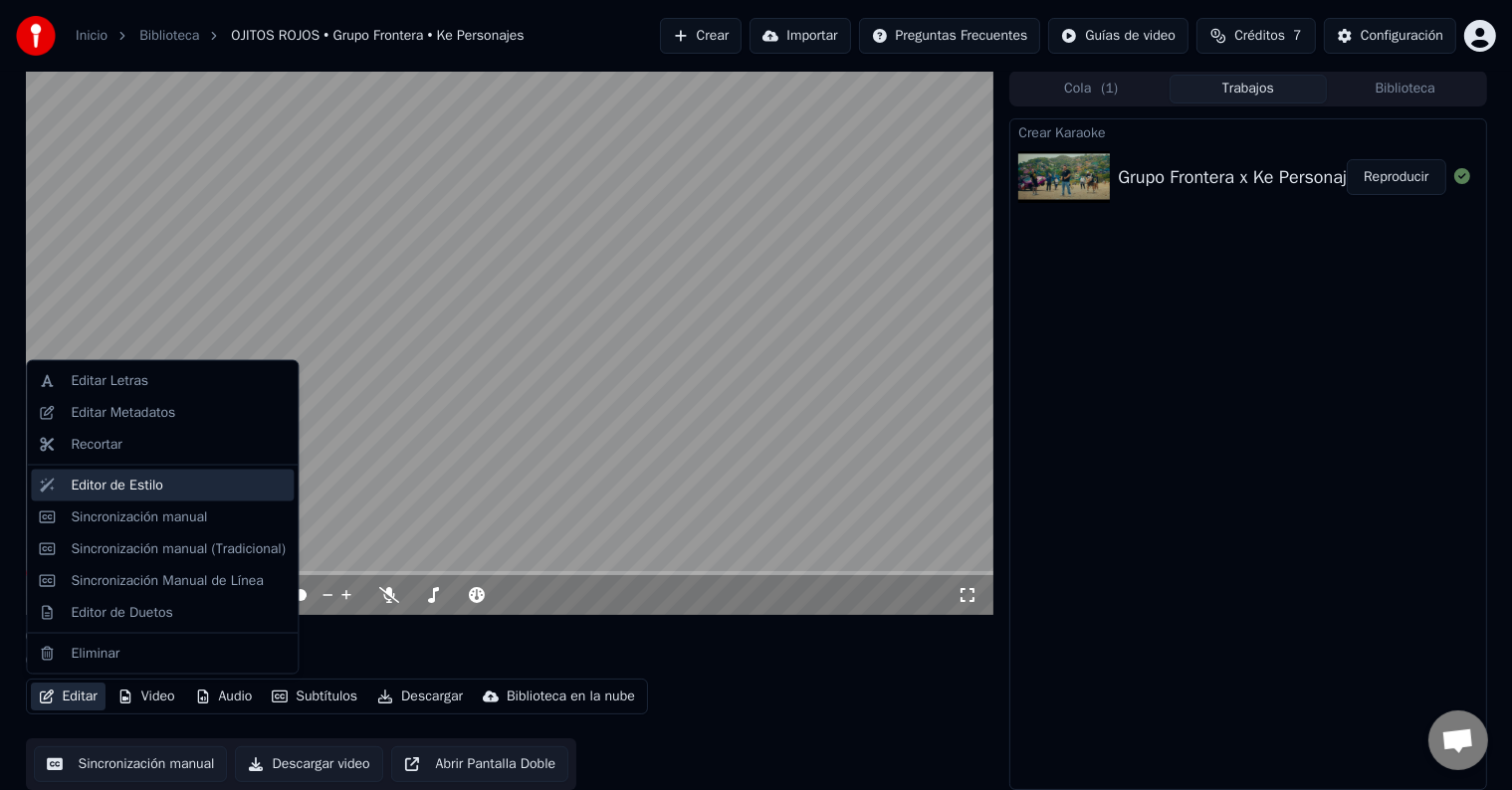 click on "Editor de Estilo" at bounding box center (116, 486) 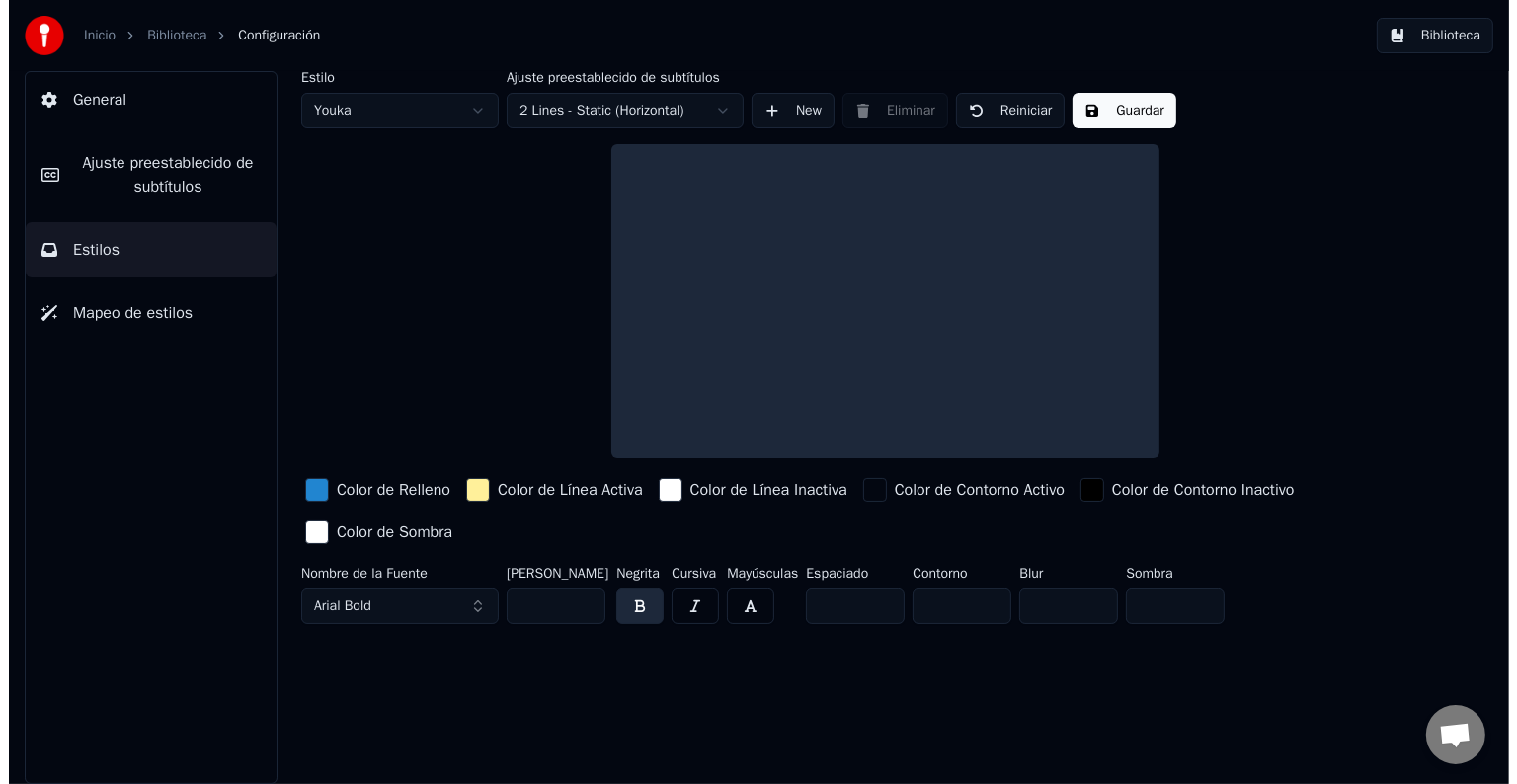 scroll, scrollTop: 0, scrollLeft: 0, axis: both 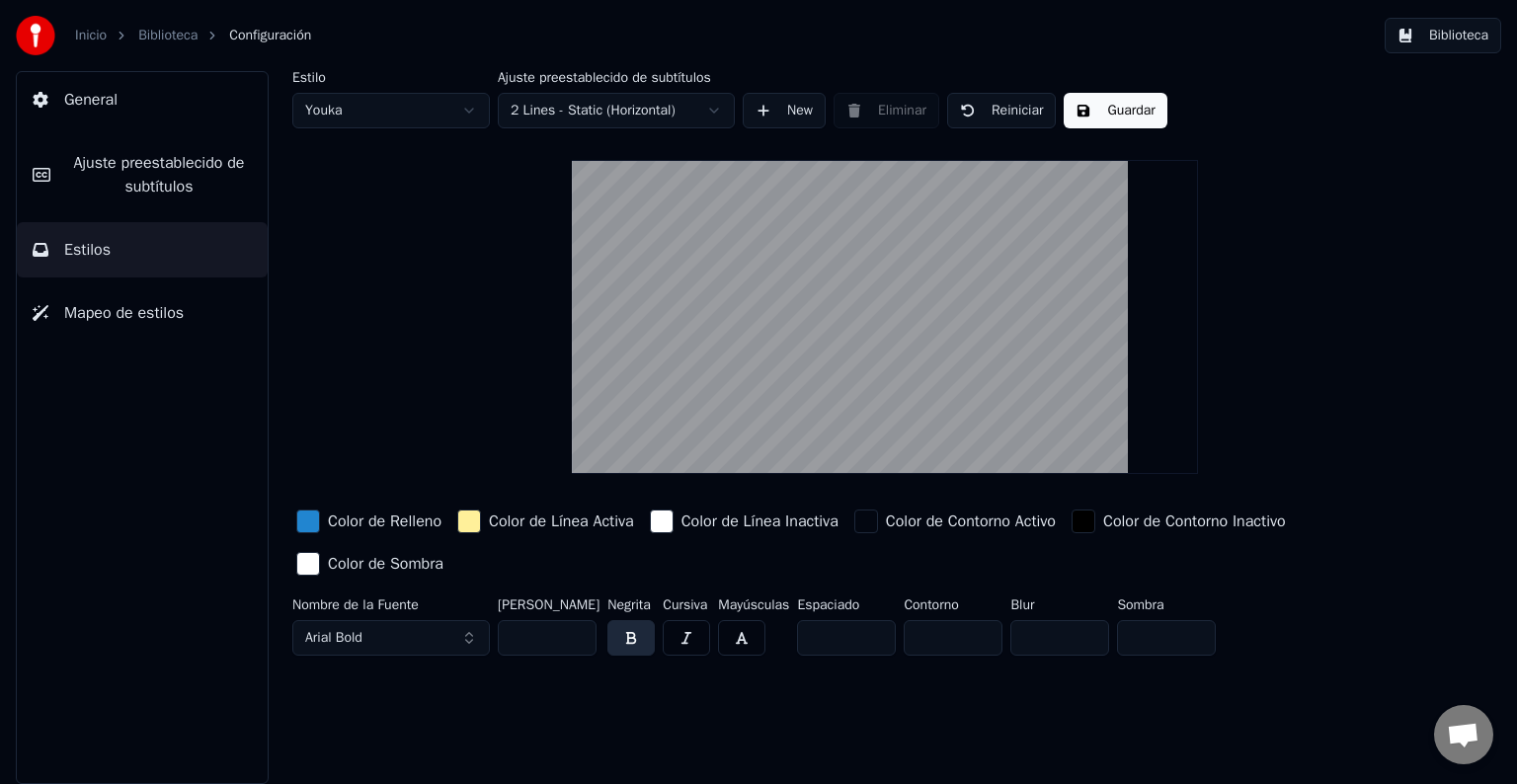 click at bounding box center [308, 521] 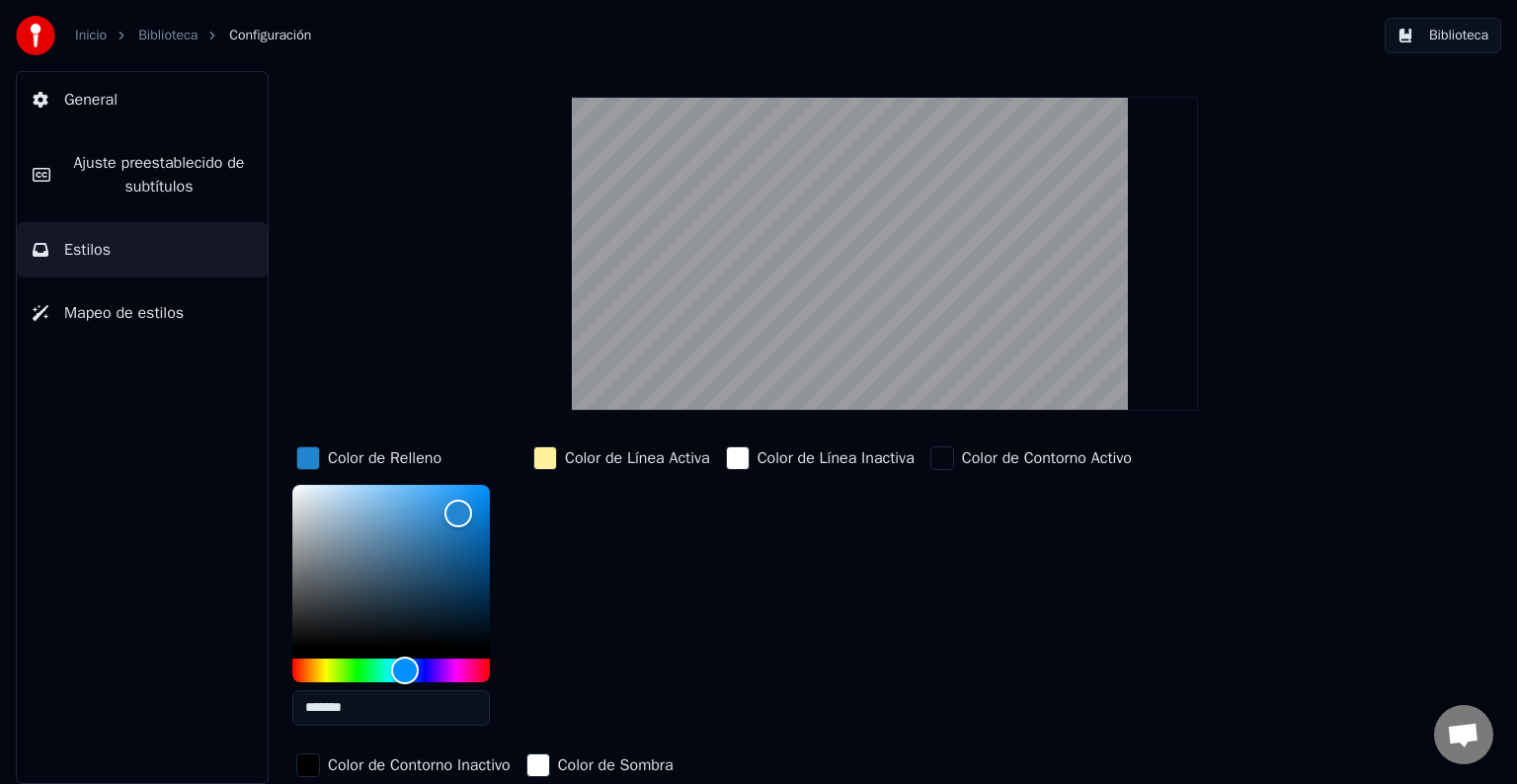 drag, startPoint x: 364, startPoint y: 767, endPoint x: 291, endPoint y: 772, distance: 73.171033 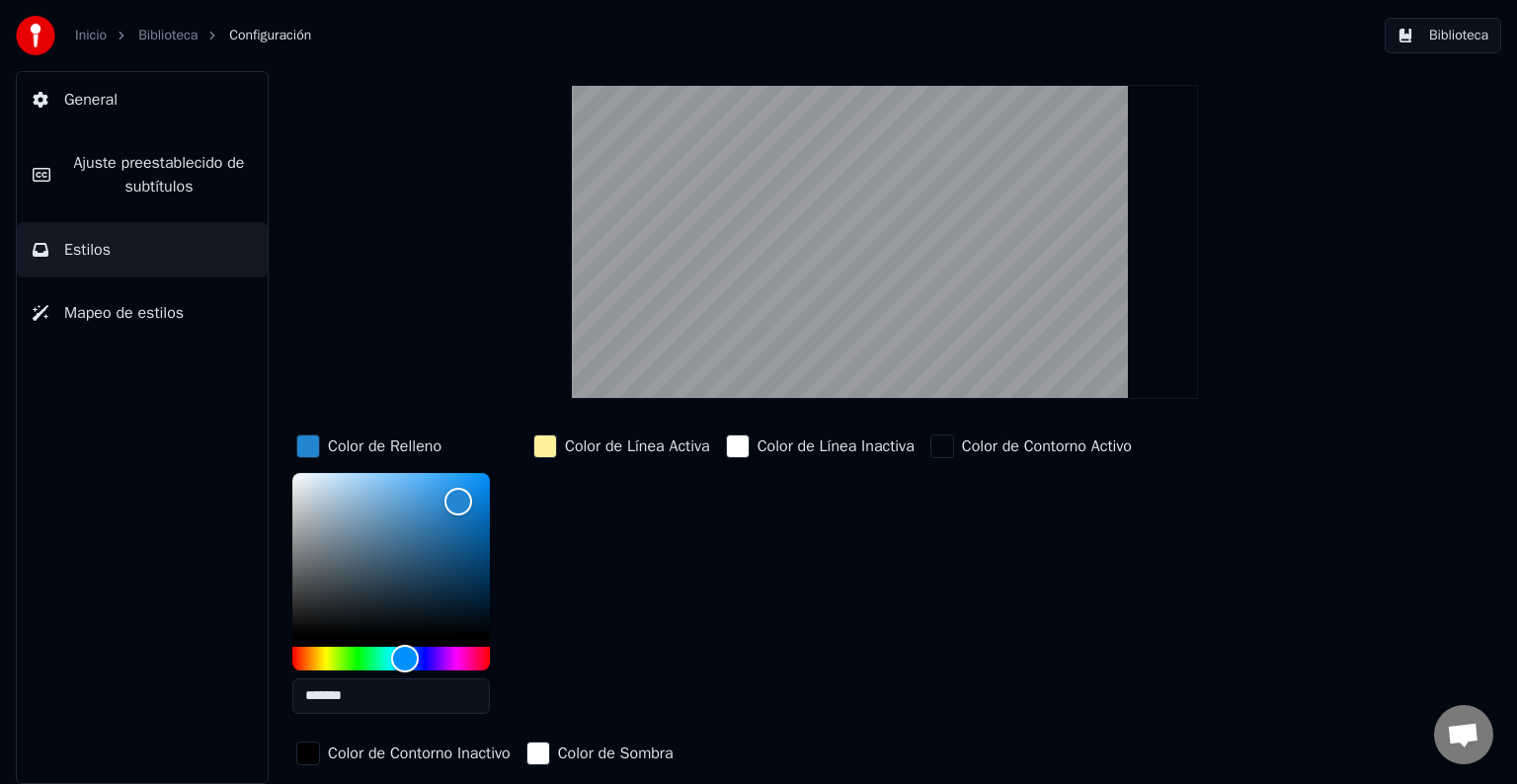 click on "General" at bounding box center [91, 100] 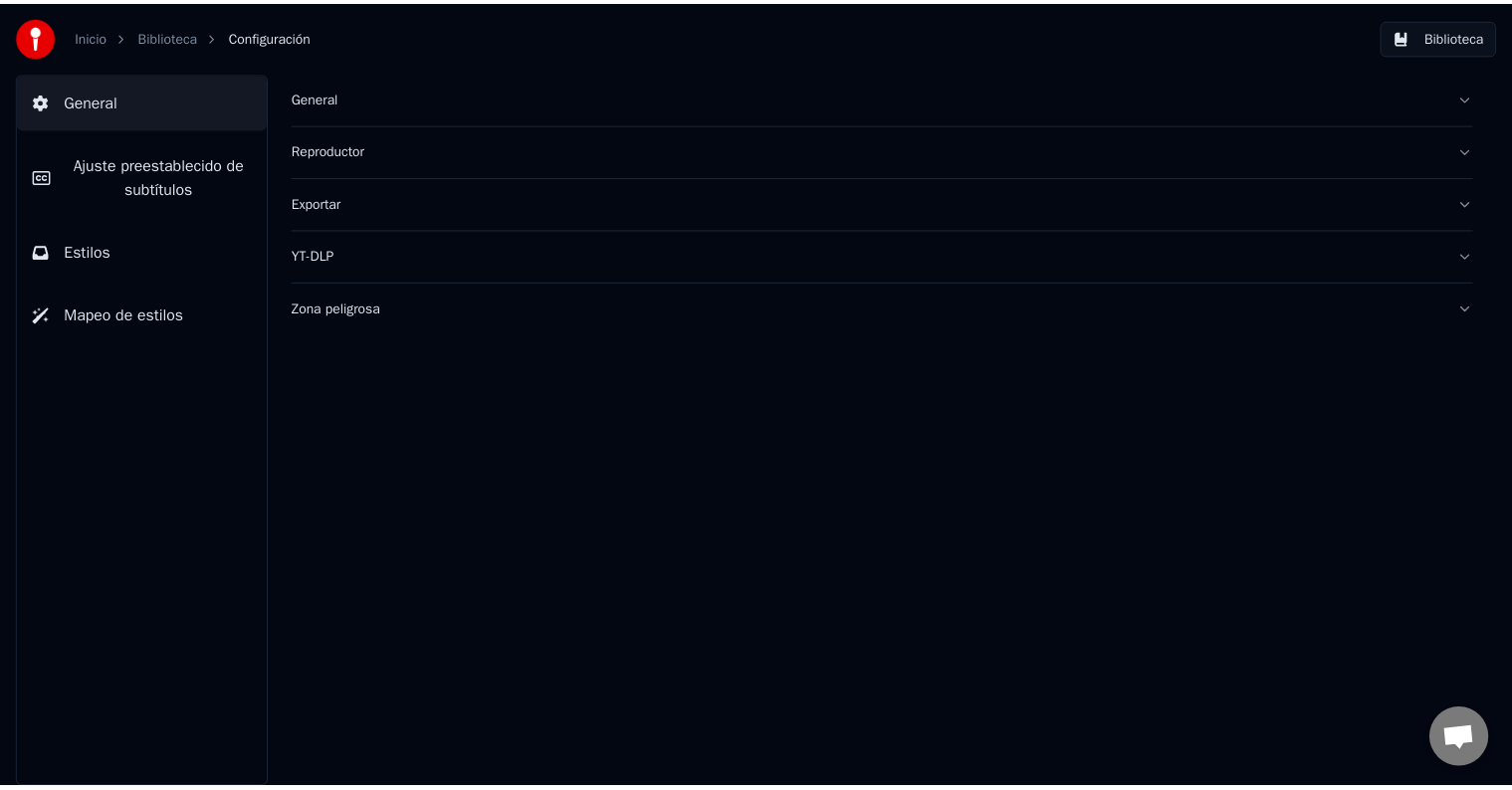 scroll, scrollTop: 0, scrollLeft: 0, axis: both 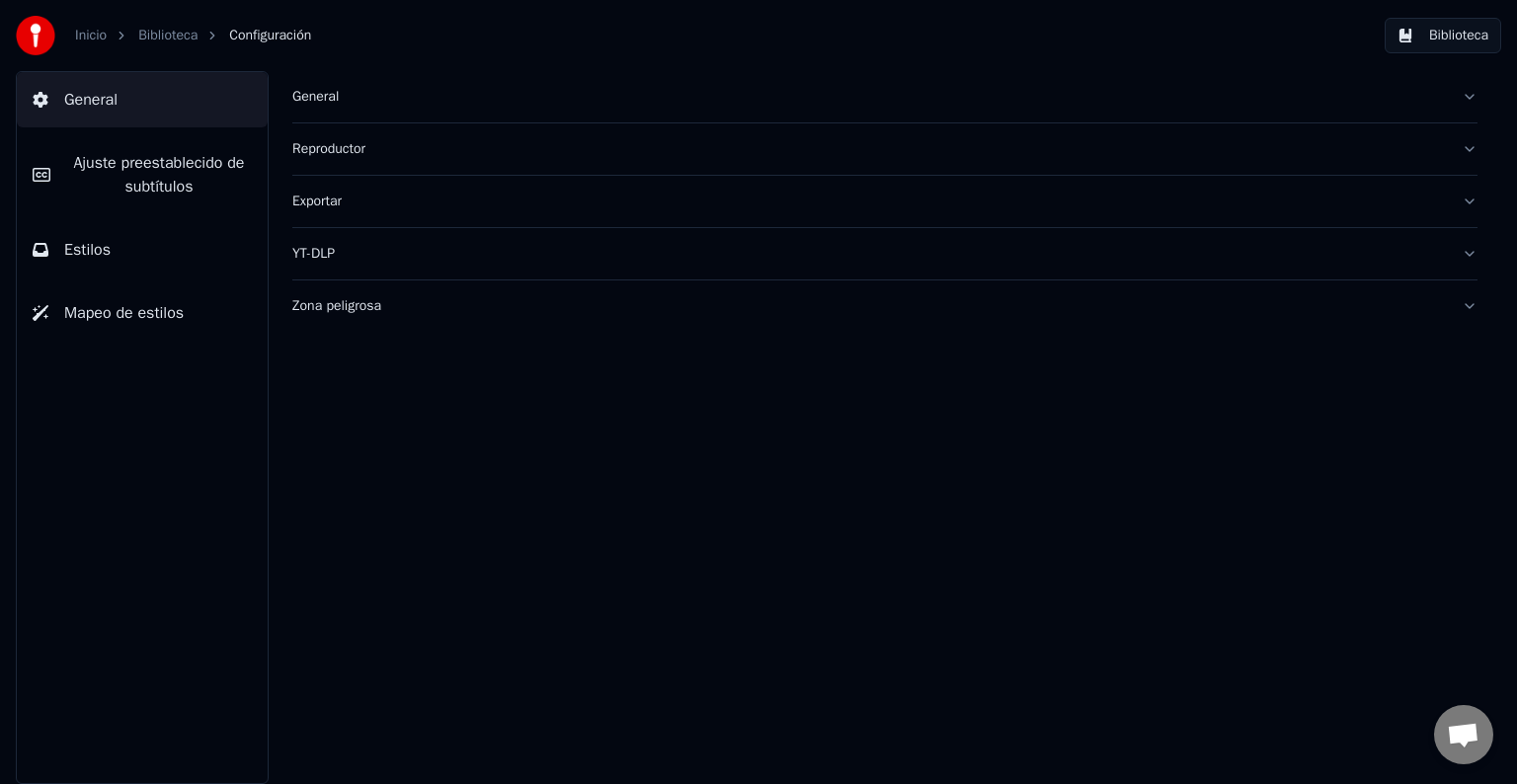 click on "Biblioteca" at bounding box center (168, 36) 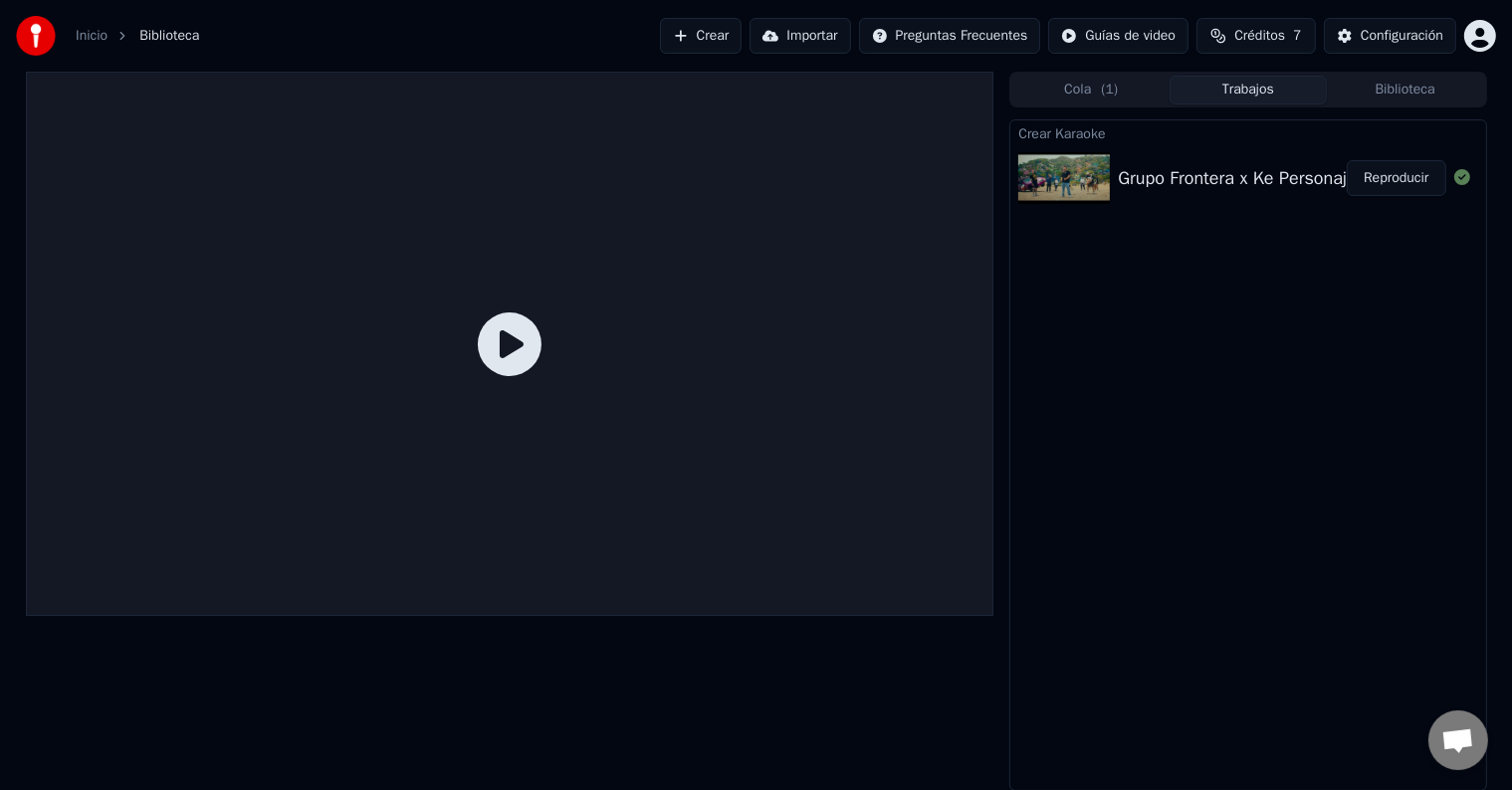 click 